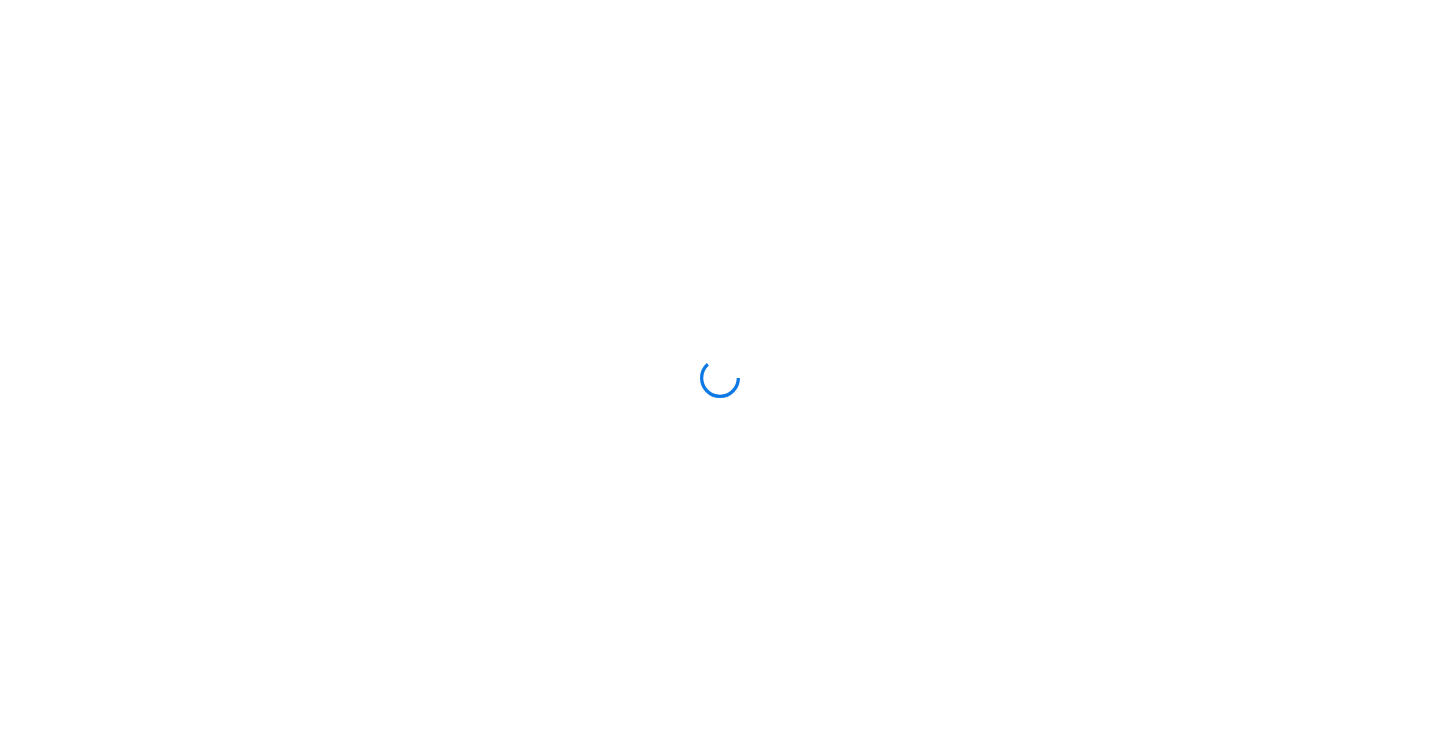scroll, scrollTop: 0, scrollLeft: 0, axis: both 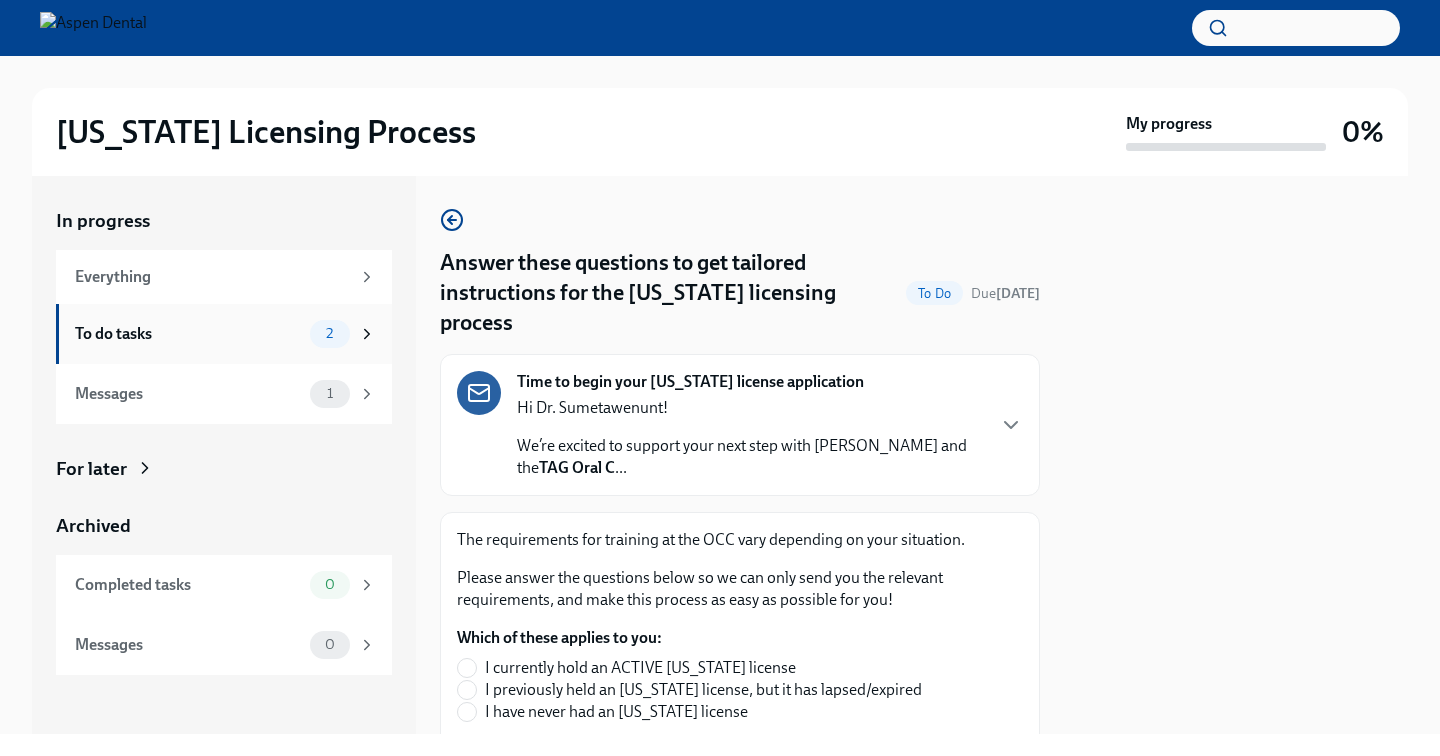 click on "To do tasks" at bounding box center (188, 334) 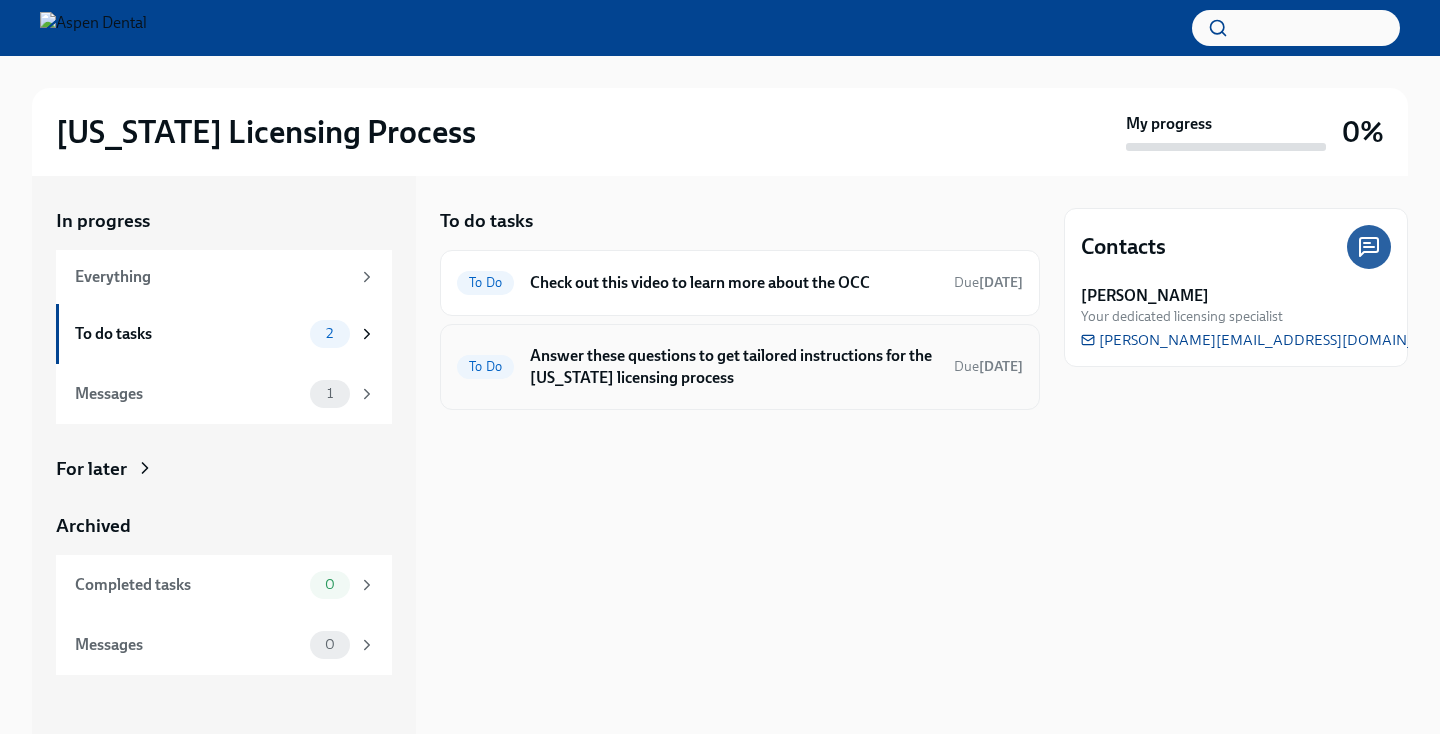 click on "Answer these questions to get tailored instructions for the [US_STATE] licensing process" at bounding box center [734, 367] 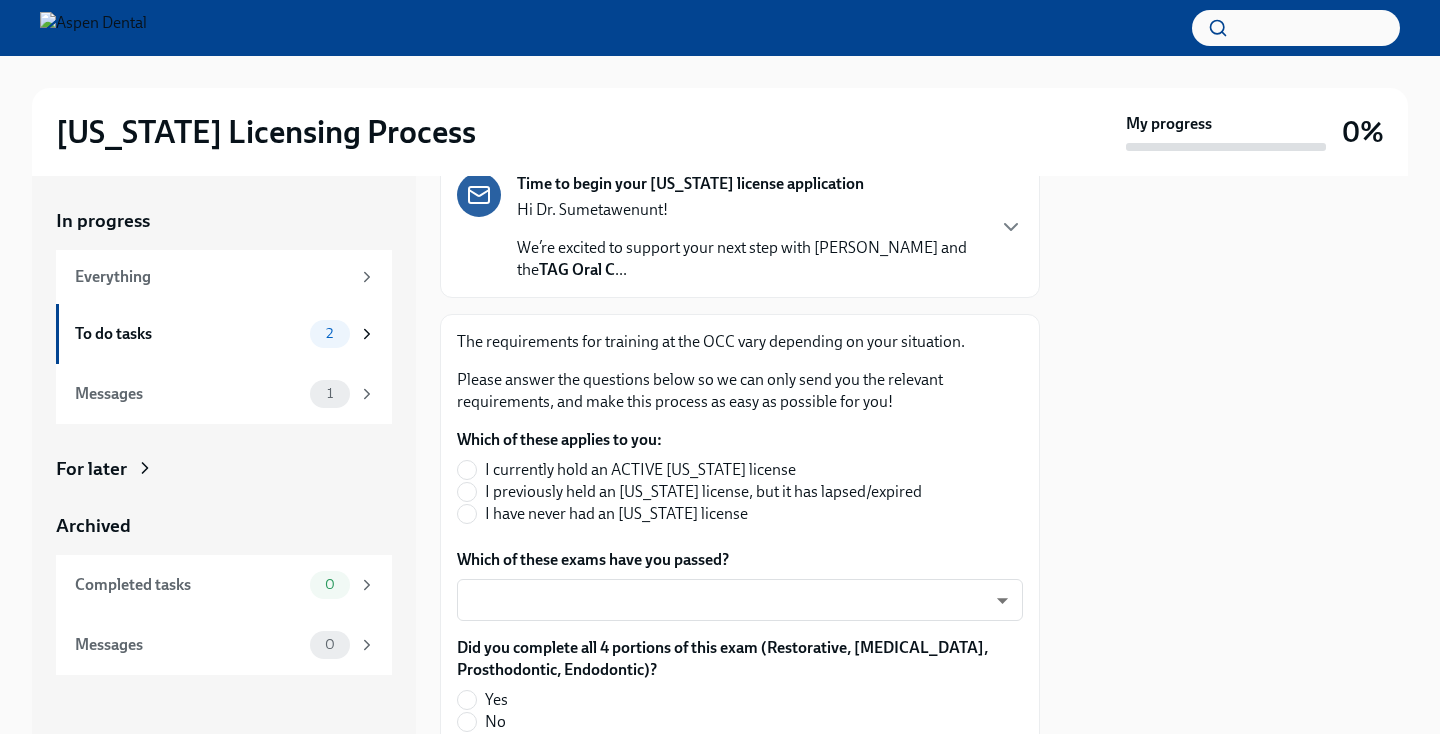 scroll, scrollTop: 228, scrollLeft: 0, axis: vertical 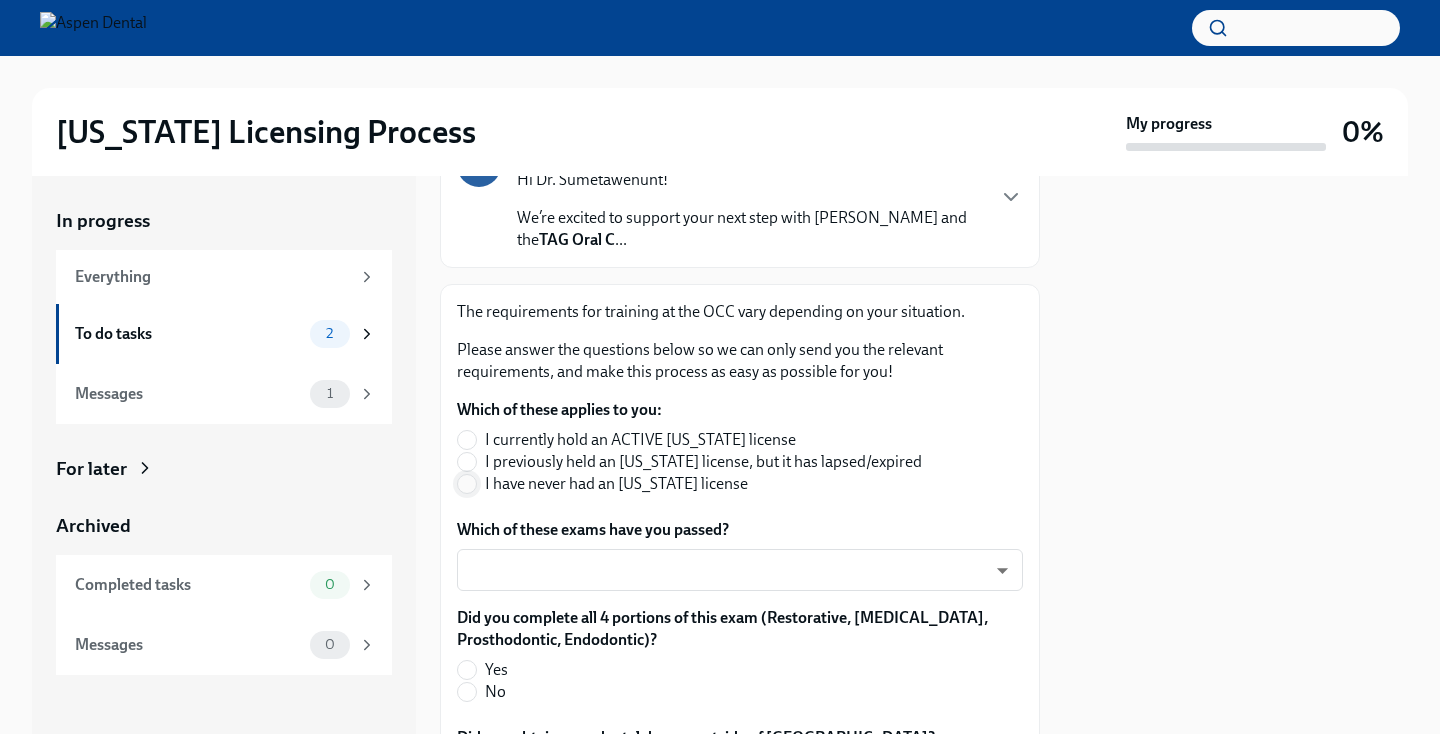 click on "I have never had an [US_STATE] license" at bounding box center [467, 484] 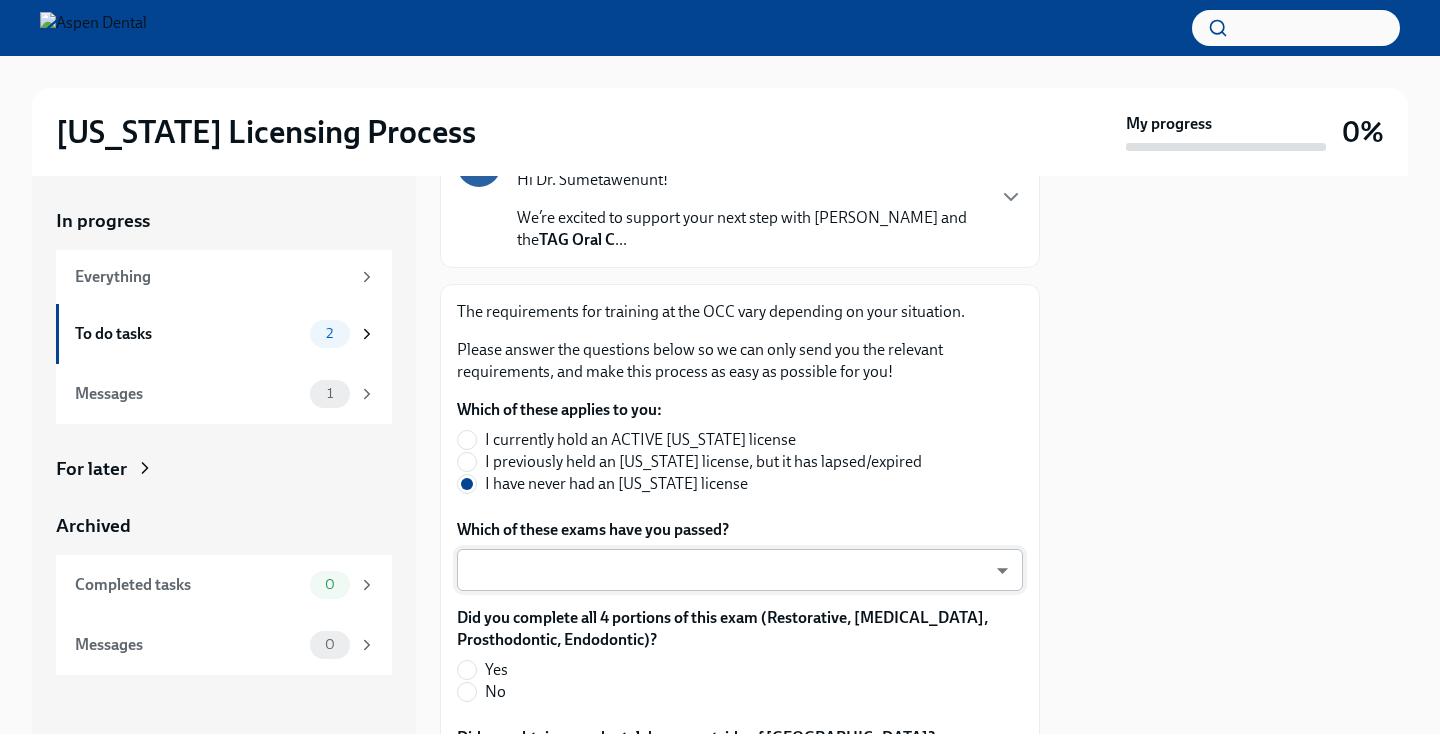click on "[US_STATE] Licensing Process My progress 0% In progress Everything To do tasks 2 Messages 1 For later Archived Completed tasks 0 Messages 0 Answer these questions to get tailored instructions for the [US_STATE] licensing process To Do Due  [DATE] Time to begin your [US_STATE] license application Hi Dr. Sumetawenunt!
We’re excited to support your next step with Aspen Dental and the  TAG Oral C ... The requirements for training at the OCC vary depending on your situation.
Please answer the questions below so we can only send you the relevant requirements, and make this process as easy as possible for you! Which of these applies to you: I currently hold an ACTIVE [US_STATE] license I previously held an [US_STATE] license, but it has lapsed/expired I have never had an [US_STATE] license Which of these exams have you passed? ​ ​ Did you complete all 4 portions of this exam (Restorative, [MEDICAL_DATA], Prosthodontic, Endodontic)? Yes No Did you obtain your dental degree outside of [GEOGRAPHIC_DATA]? Yes No Yes No No" at bounding box center (720, 378) 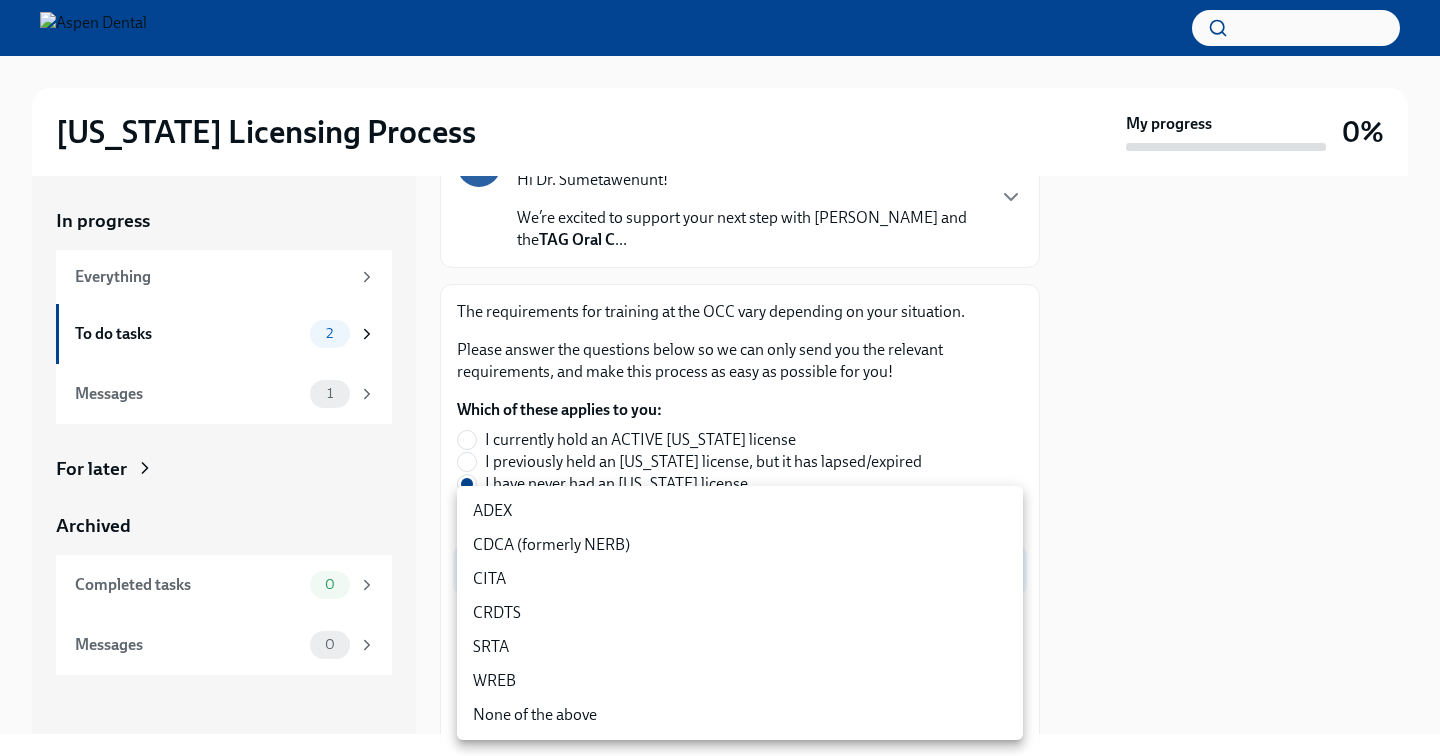 click on "ADEX" at bounding box center [740, 511] 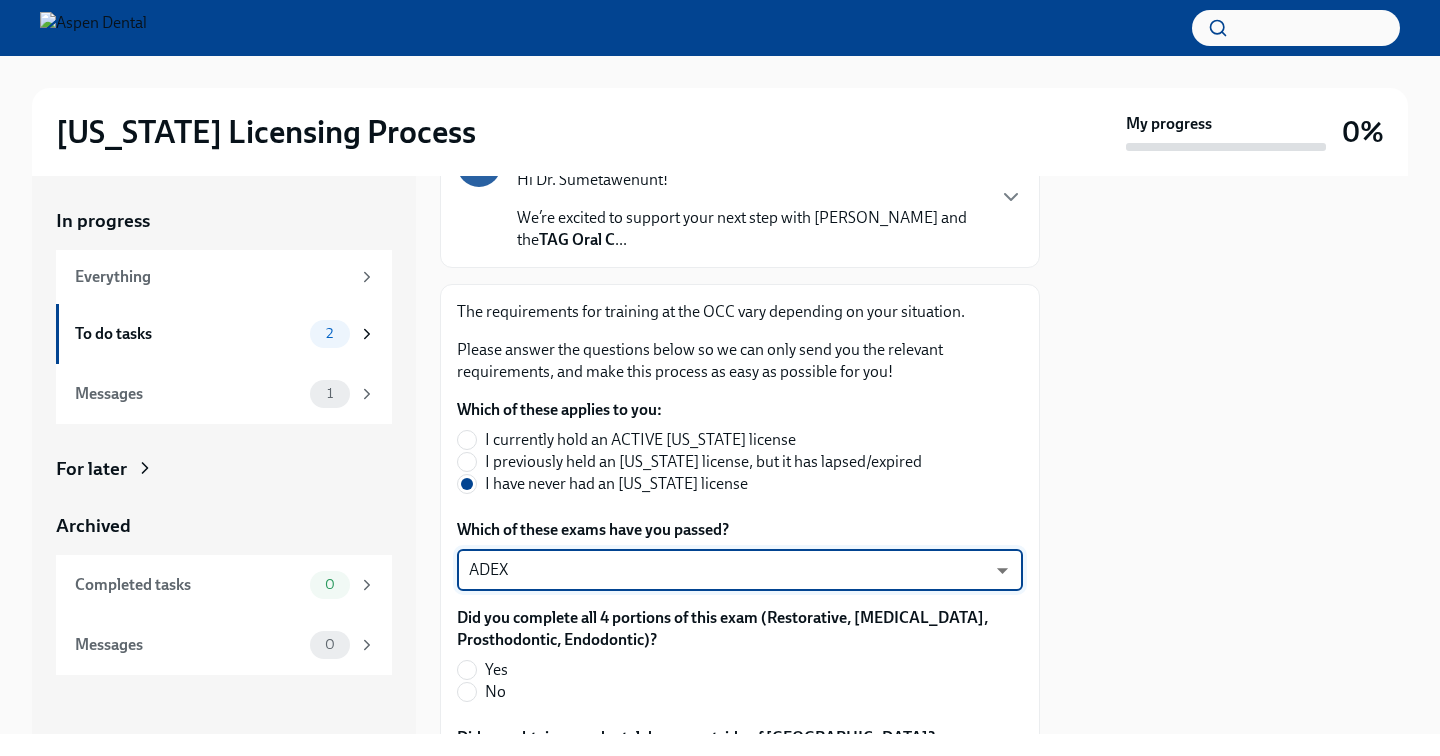 click on "[US_STATE] Licensing Process My progress 0% In progress Everything To do tasks 2 Messages 1 For later Archived Completed tasks 0 Messages 0 Answer these questions to get tailored instructions for the [US_STATE] licensing process To Do Due  [DATE] Time to begin your [US_STATE] license application Hi Dr. Sumetawenunt!
We’re excited to support your next step with Aspen Dental and the  TAG Oral C ... The requirements for training at the OCC vary depending on your situation.
Please answer the questions below so we can only send you the relevant requirements, and make this process as easy as possible for you! Which of these applies to you: I currently hold an ACTIVE [US_STATE] license I previously held an [US_STATE] license, but it has lapsed/expired I have never had an [US_STATE] license Which of these exams have you passed? ADEX pxo-W3vNi ​ Did you complete all 4 portions of this exam (Restorative, [MEDICAL_DATA], Prosthodontic, Endodontic)? Yes No Did you obtain your dental degree outside of [GEOGRAPHIC_DATA]? Yes x" at bounding box center (720, 378) 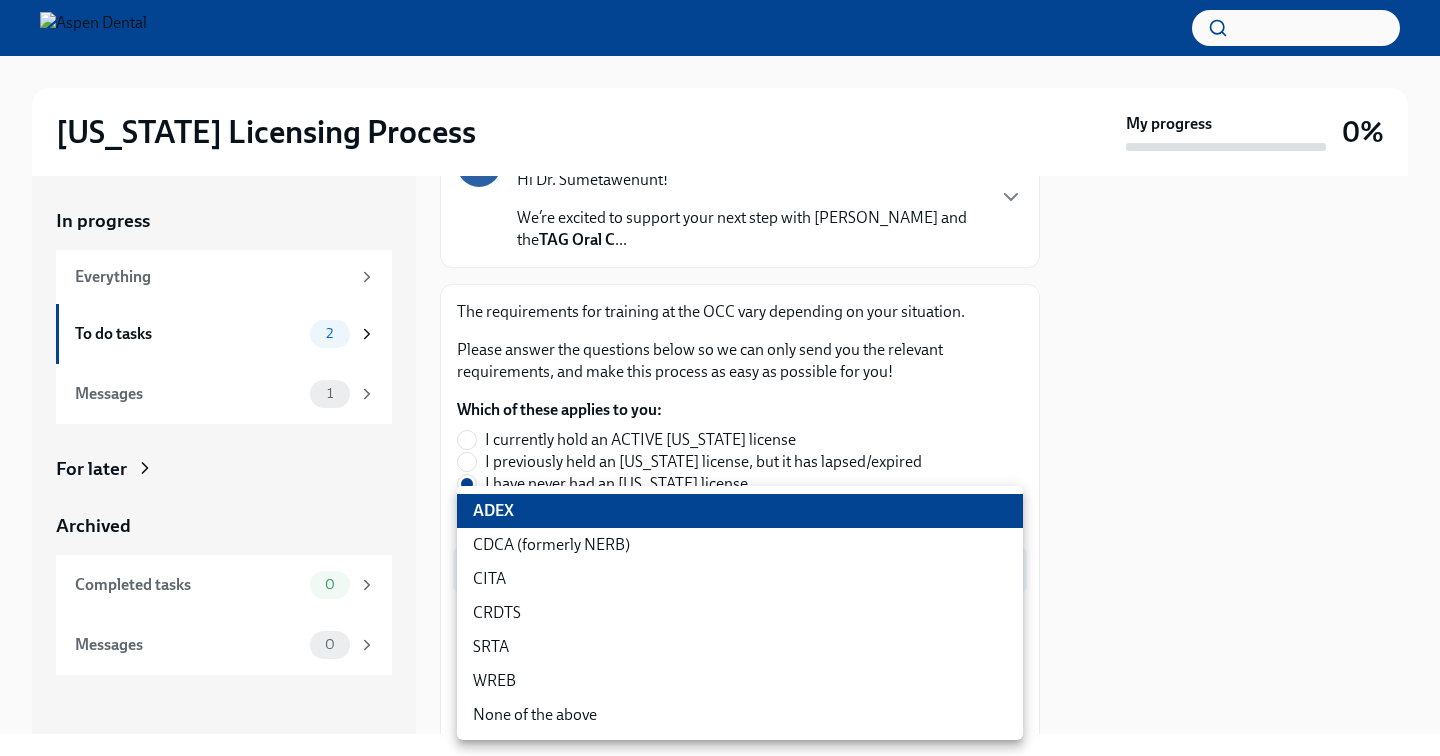 click on "ADEX" at bounding box center (740, 511) 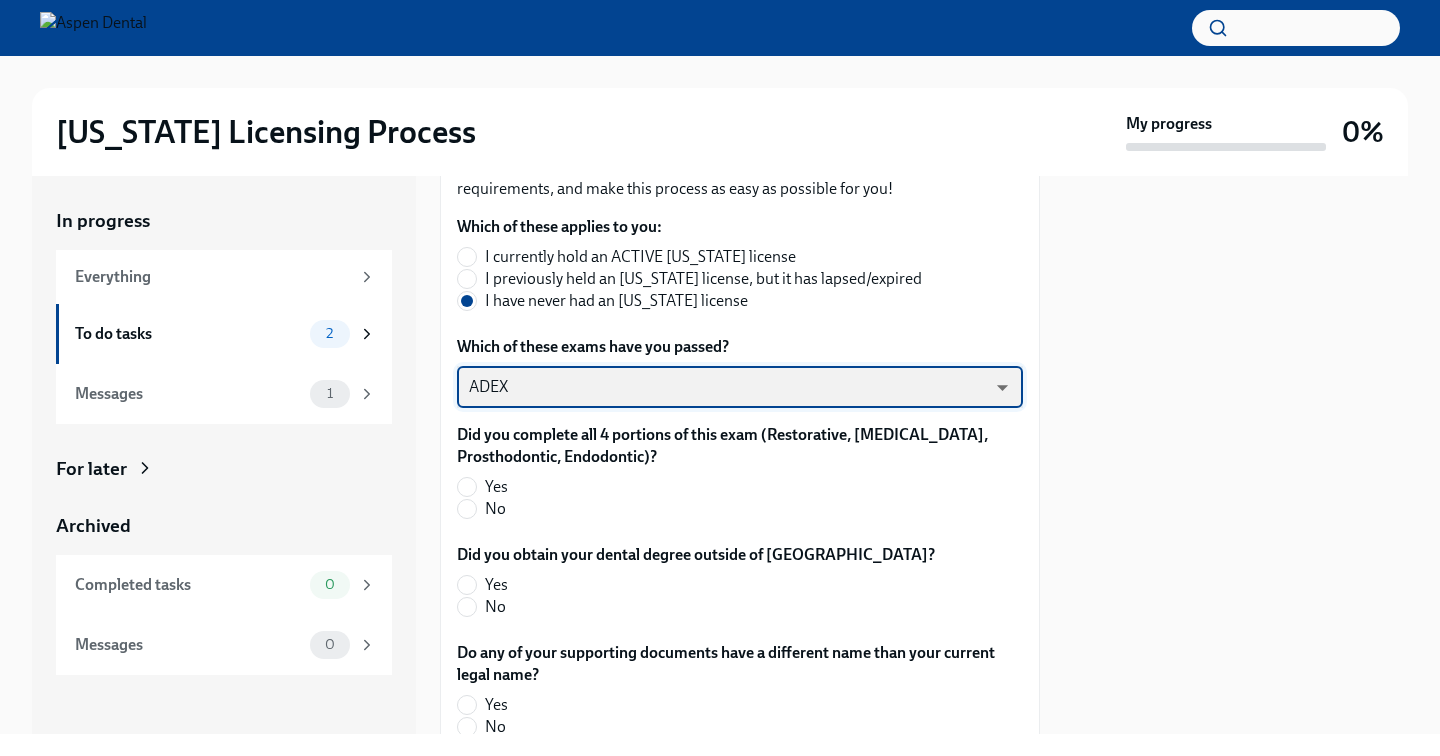 scroll, scrollTop: 428, scrollLeft: 0, axis: vertical 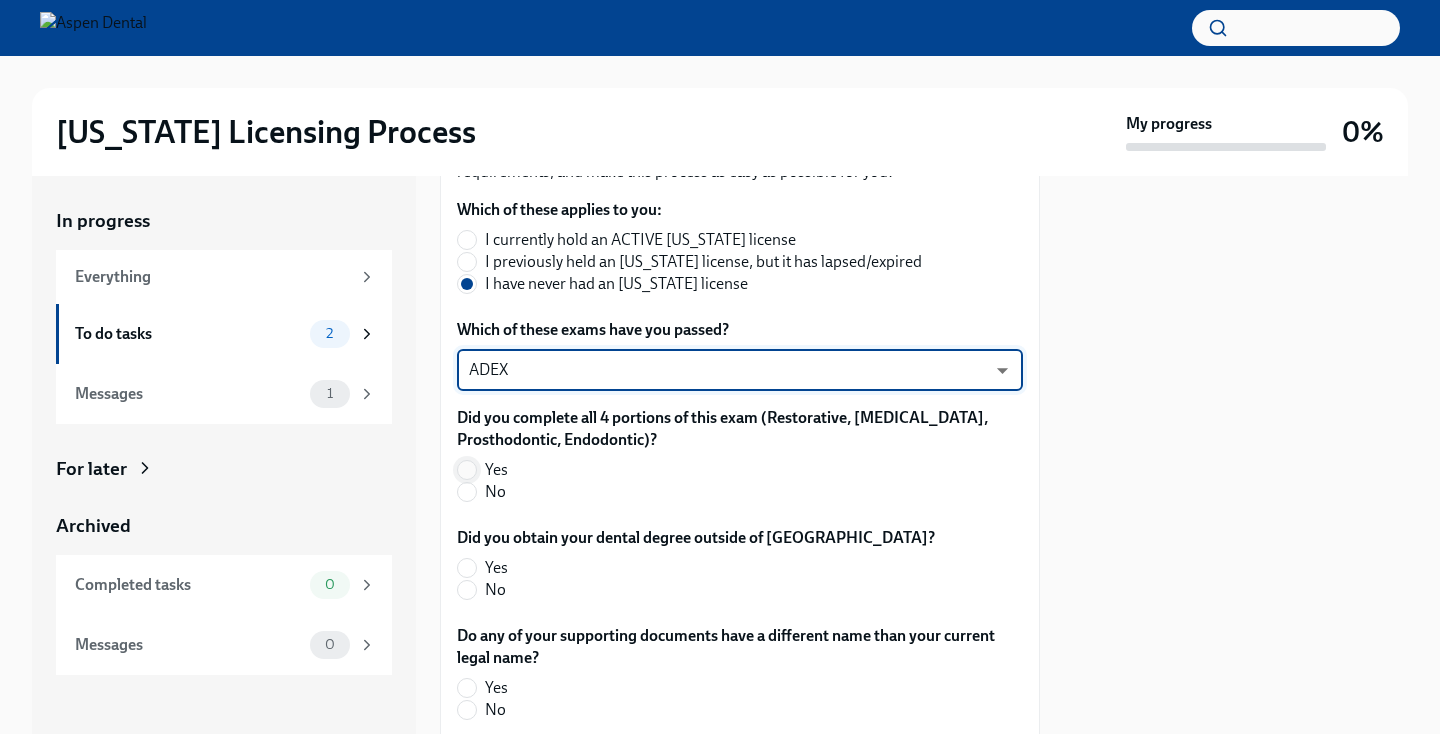 click on "Yes" at bounding box center (467, 470) 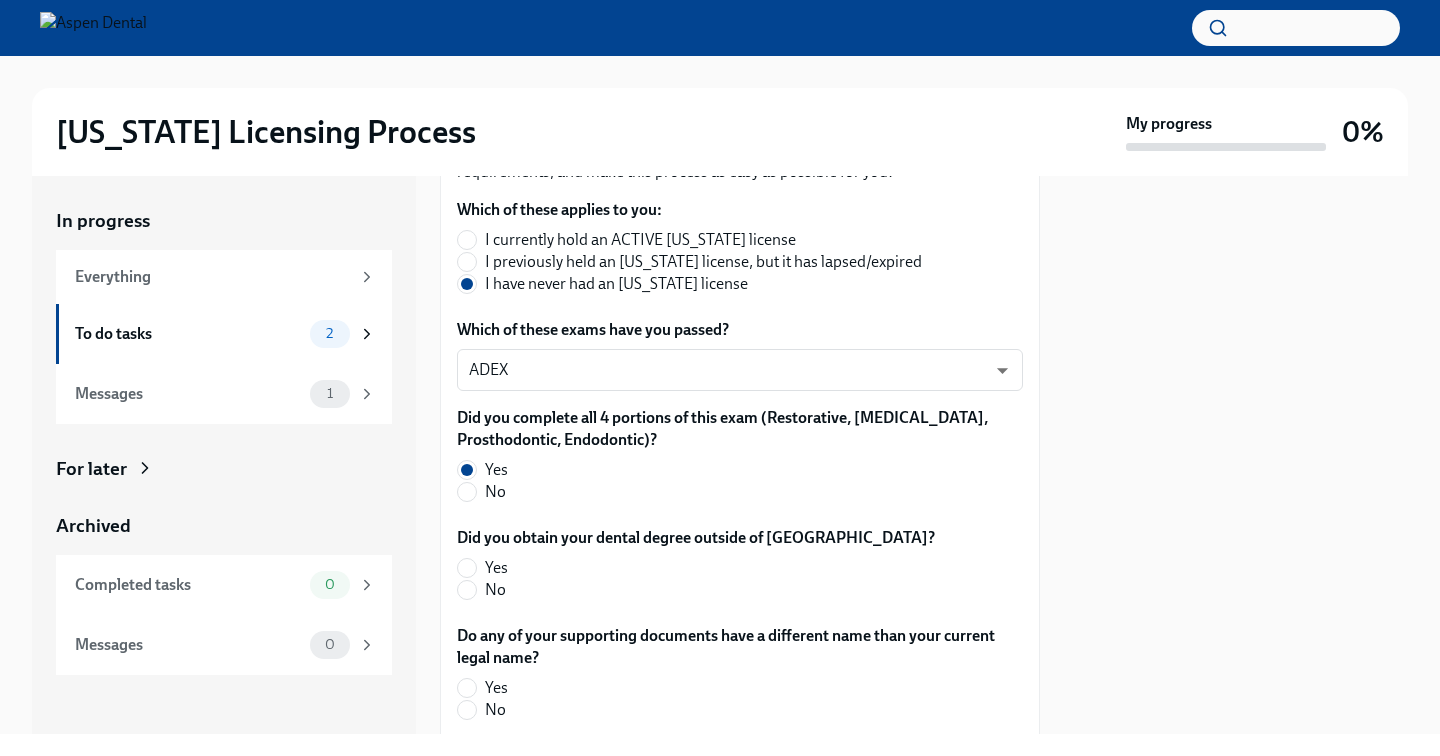 click on "No" at bounding box center (688, 590) 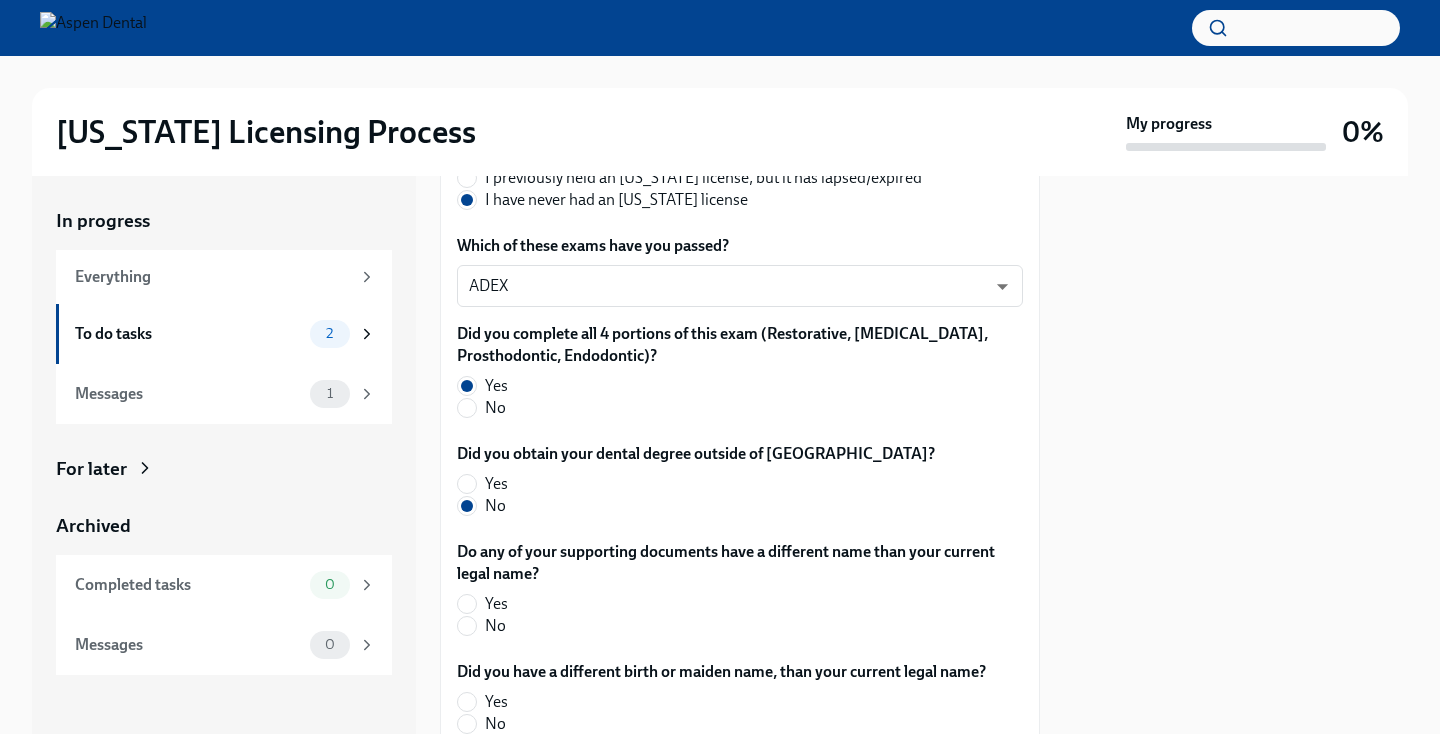 scroll, scrollTop: 513, scrollLeft: 0, axis: vertical 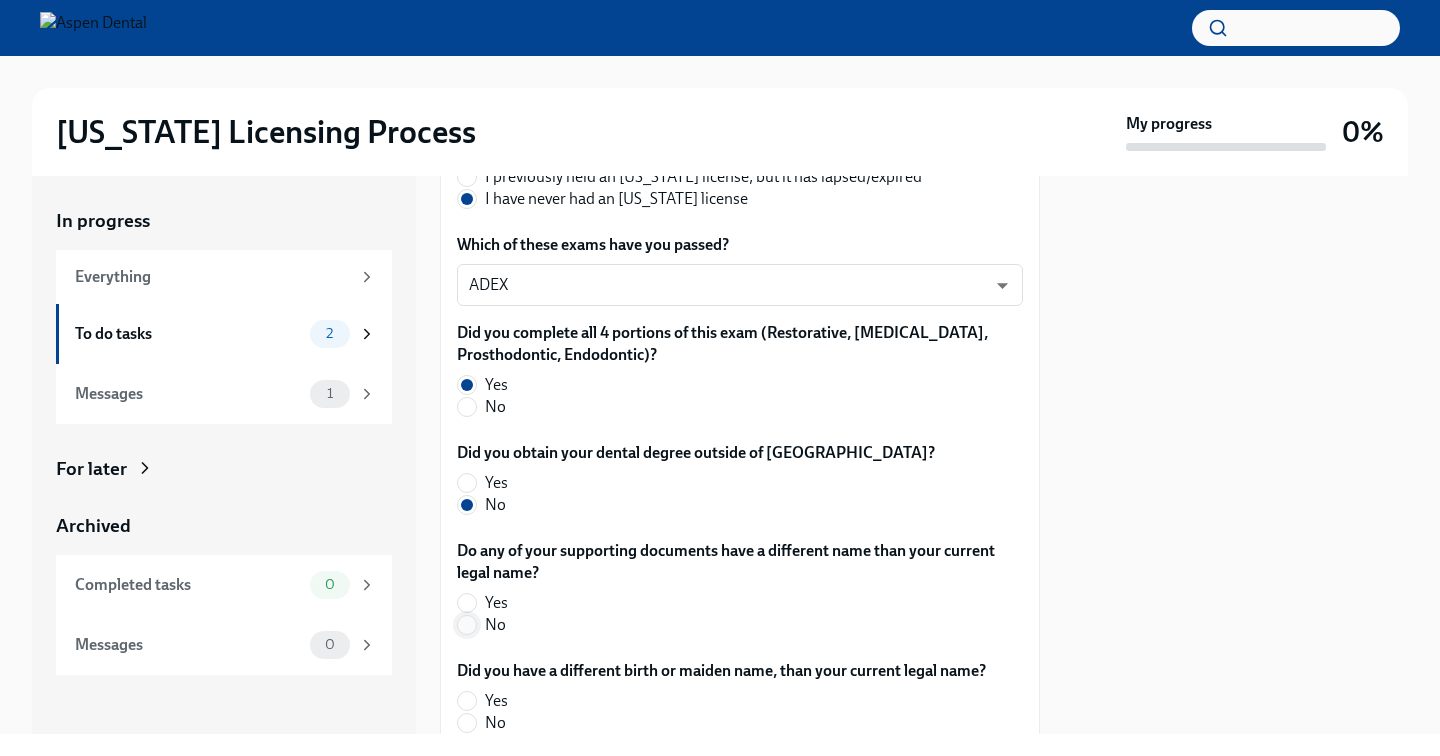 click on "No" at bounding box center (467, 625) 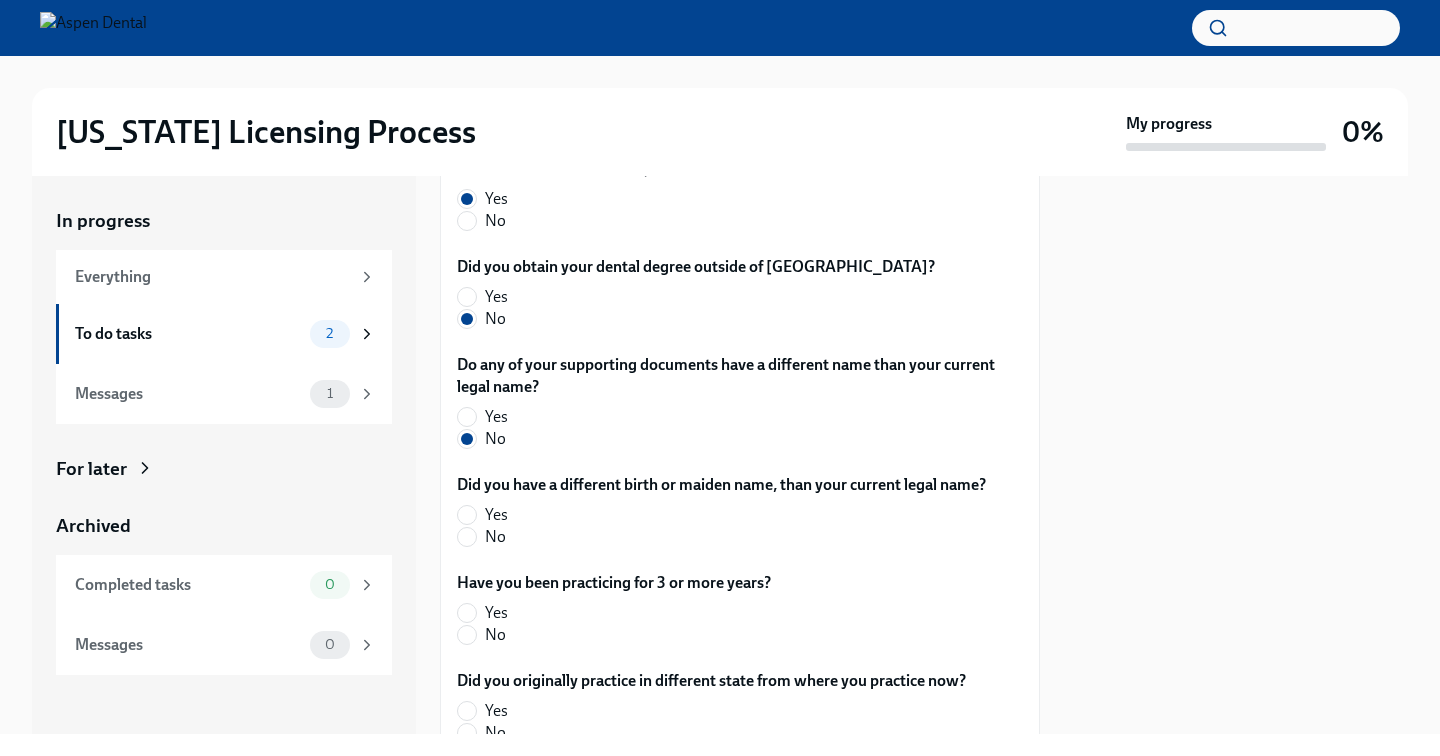 scroll, scrollTop: 704, scrollLeft: 0, axis: vertical 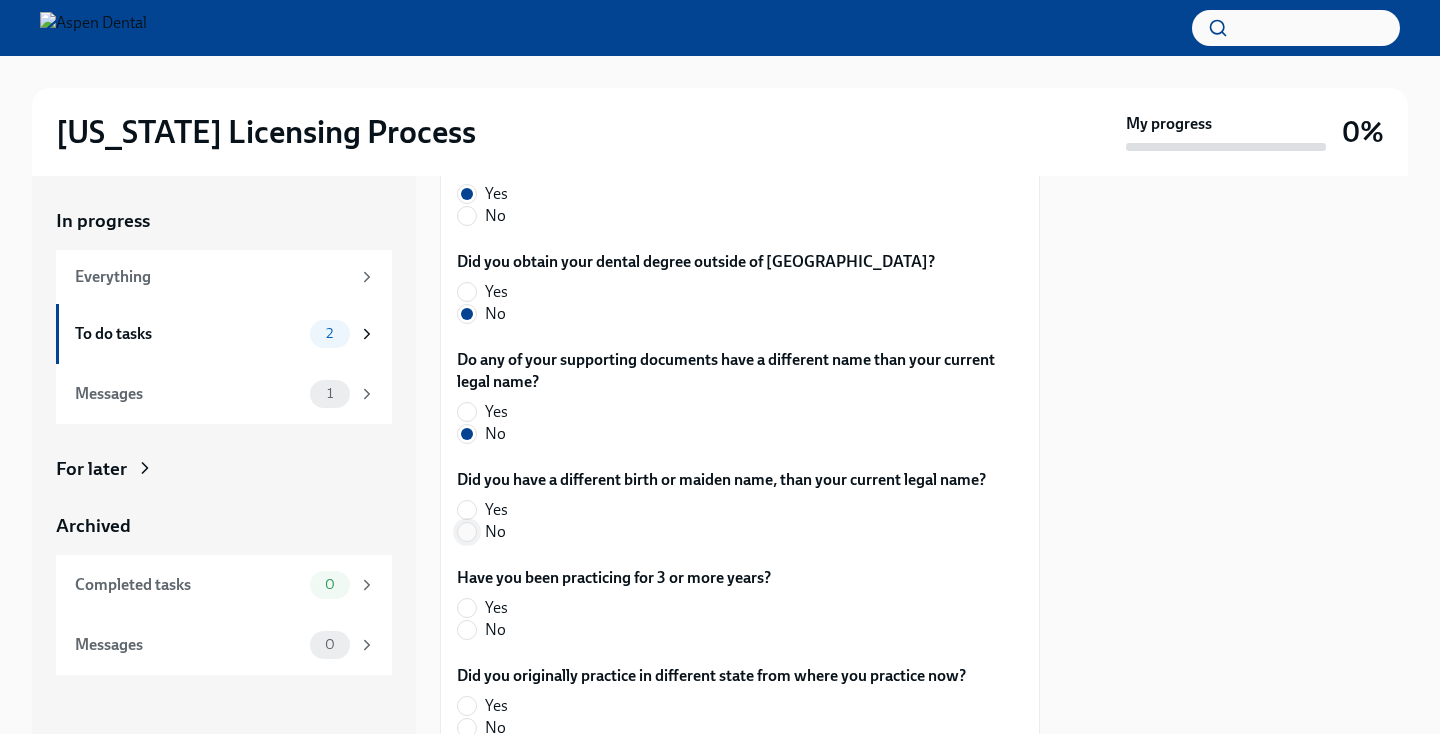 click on "No" at bounding box center [467, 532] 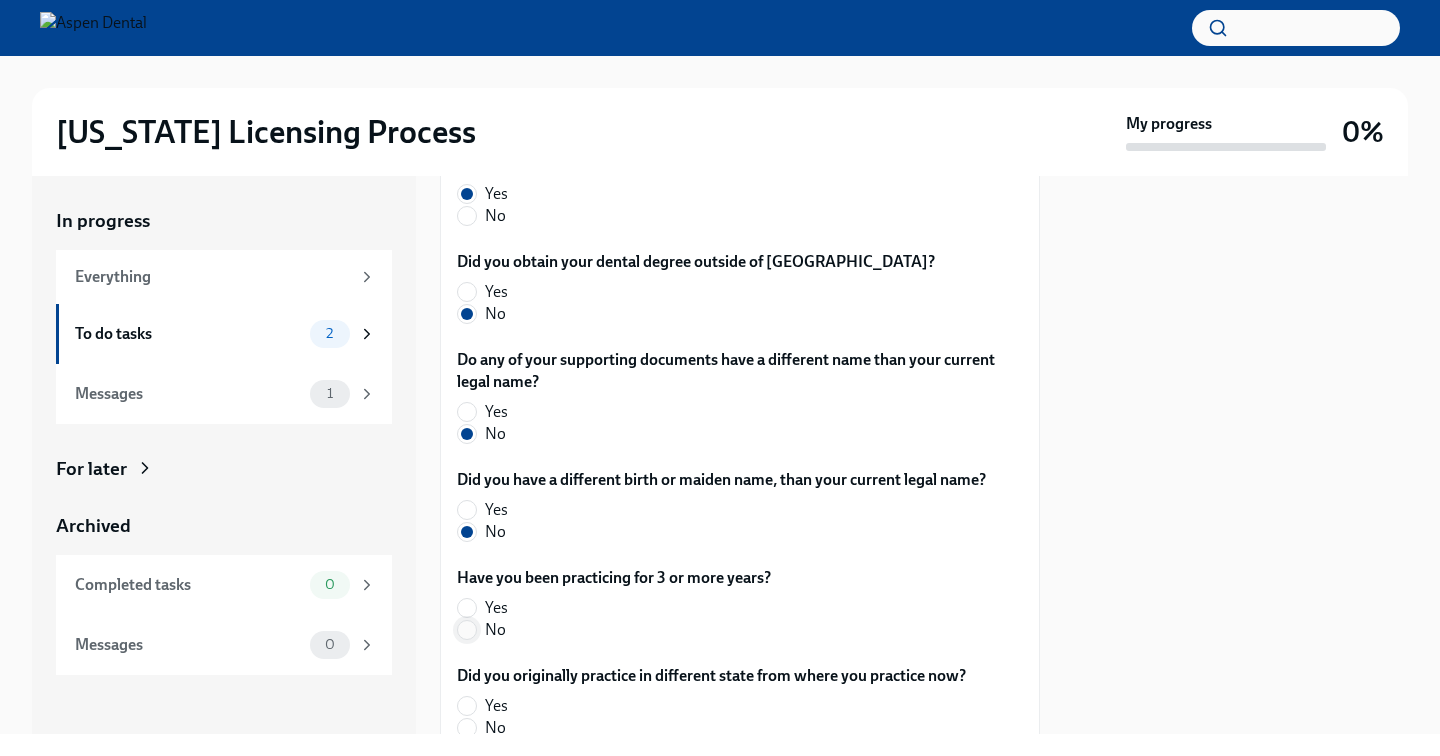 click on "No" at bounding box center (467, 630) 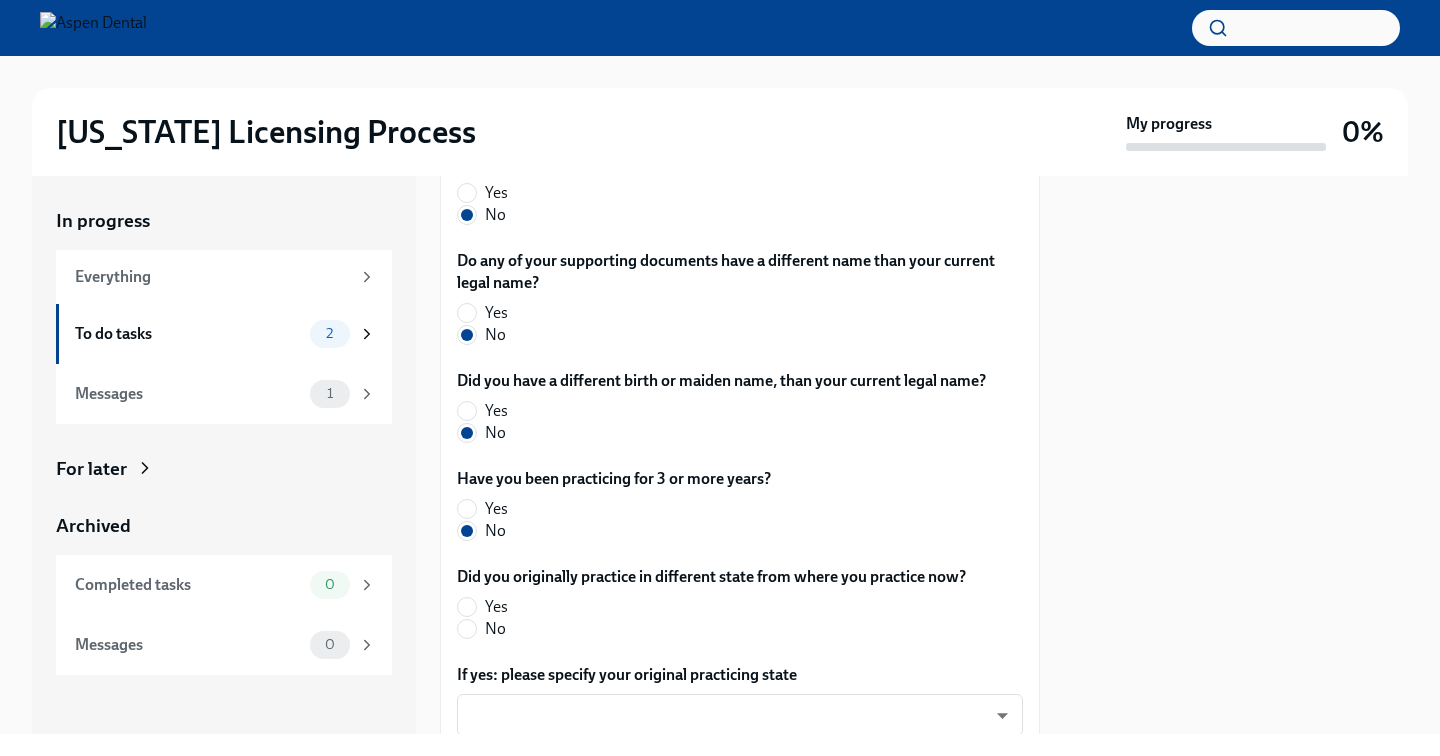 scroll, scrollTop: 821, scrollLeft: 0, axis: vertical 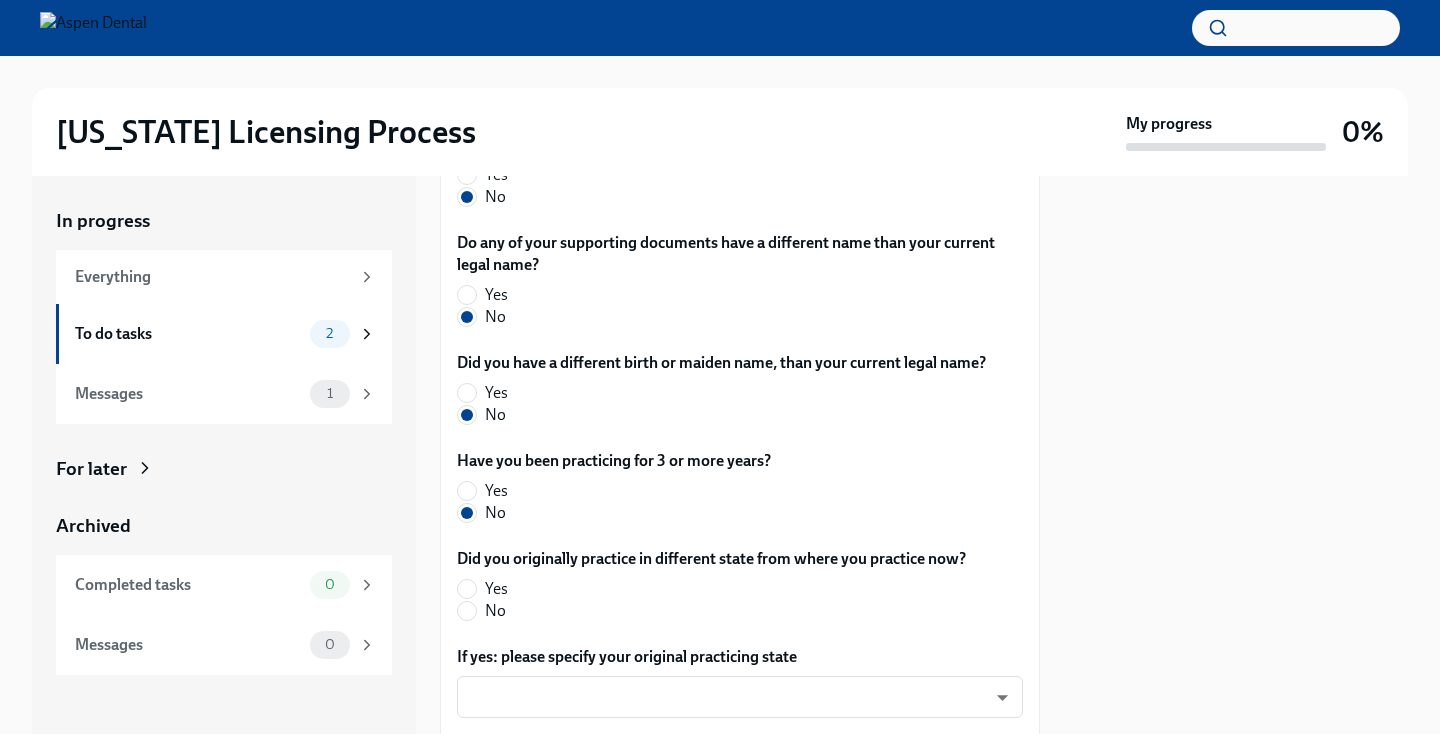 click on "No" at bounding box center [703, 611] 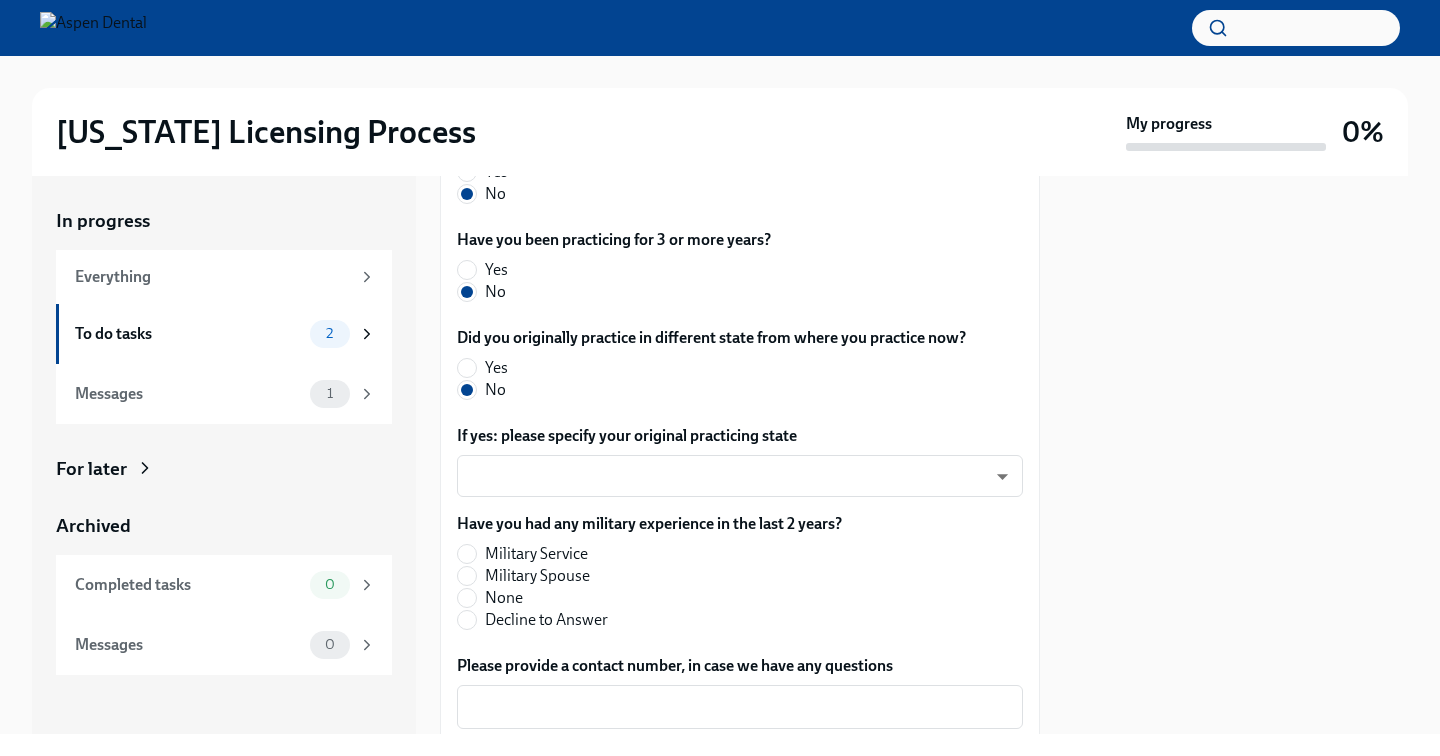 scroll, scrollTop: 1043, scrollLeft: 0, axis: vertical 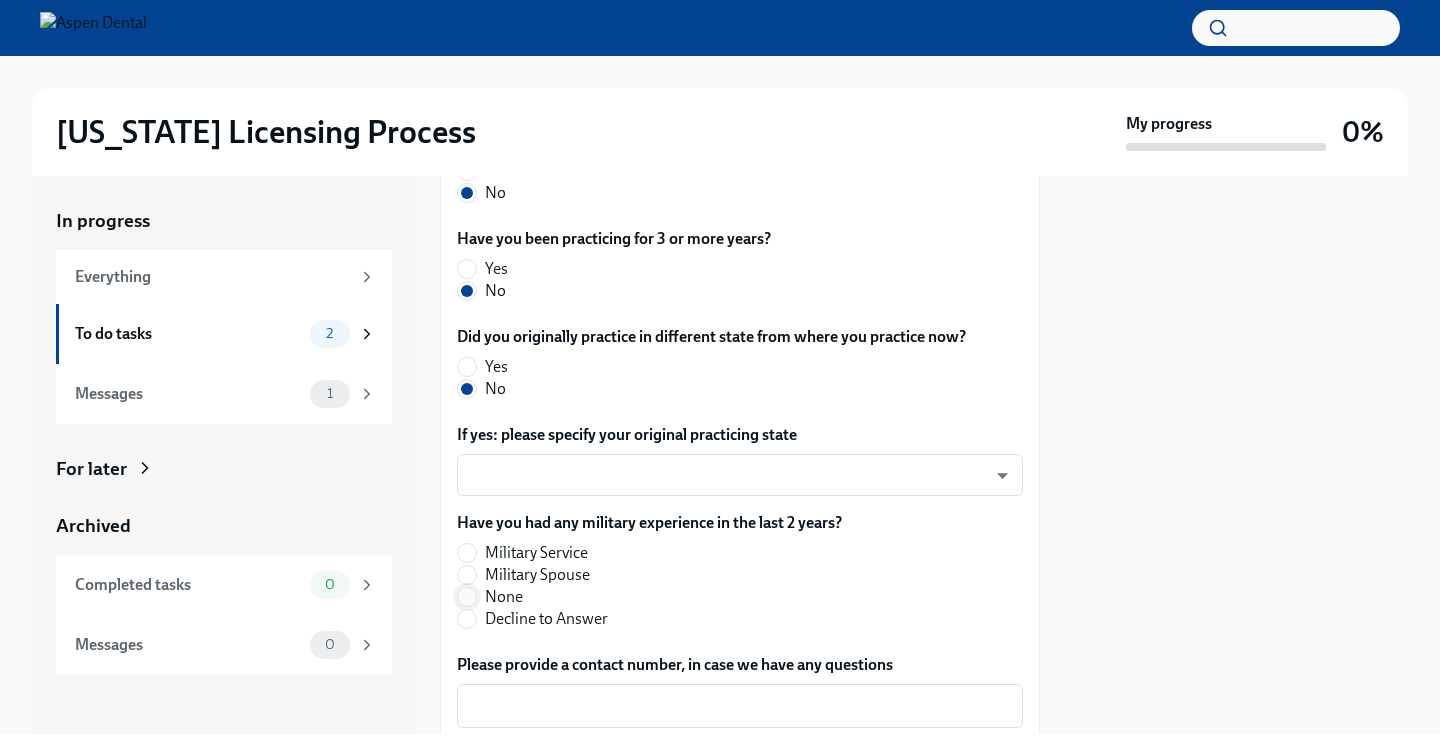 click on "None" at bounding box center [467, 597] 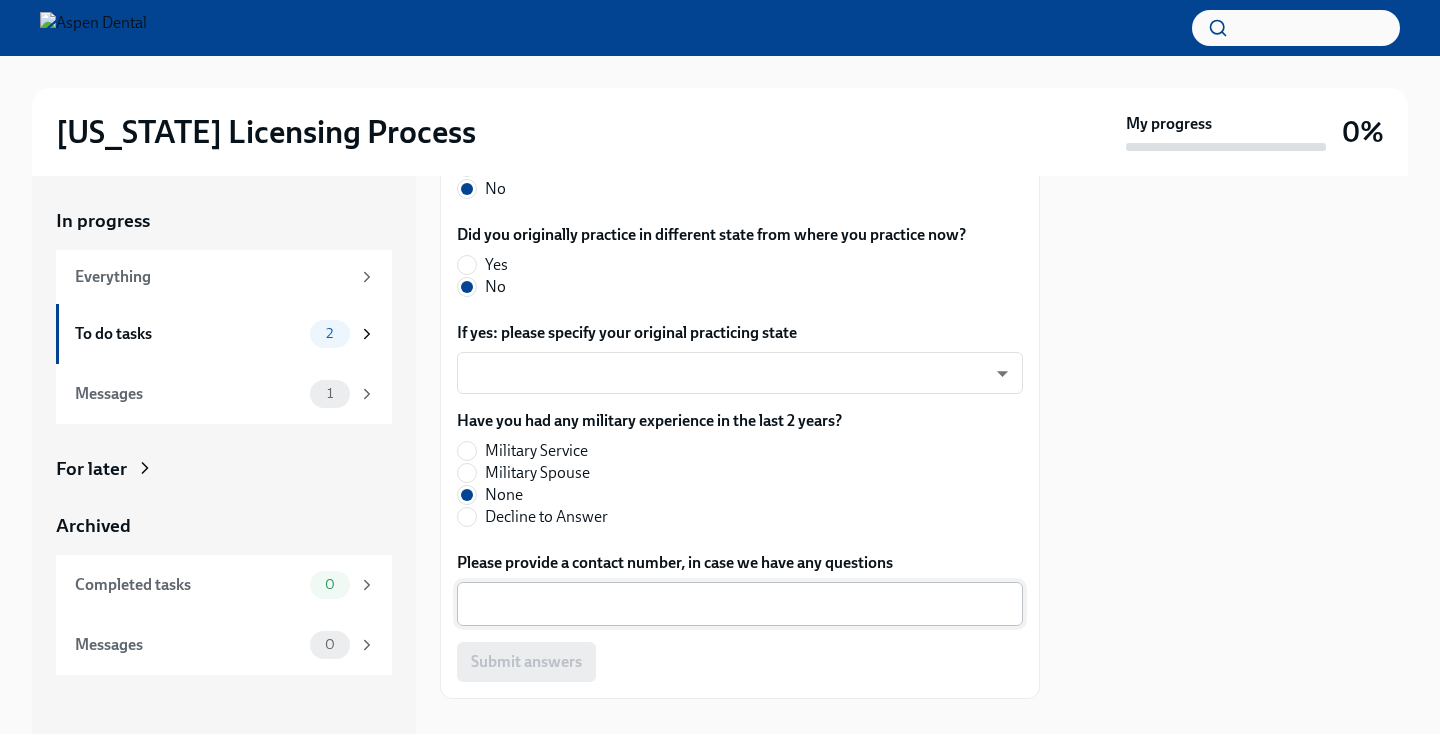 scroll, scrollTop: 1144, scrollLeft: 0, axis: vertical 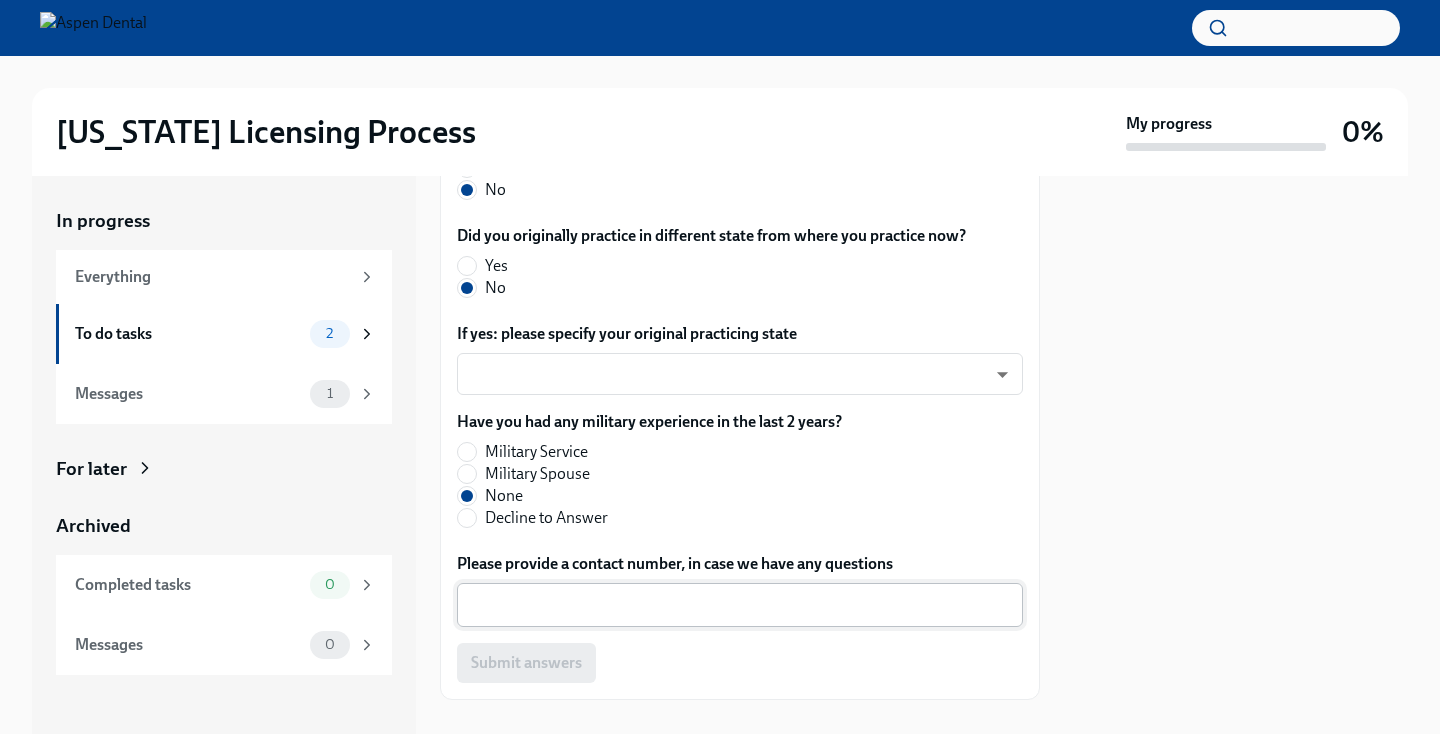 click on "Please provide a contact number, in case we have any questions" at bounding box center [740, 605] 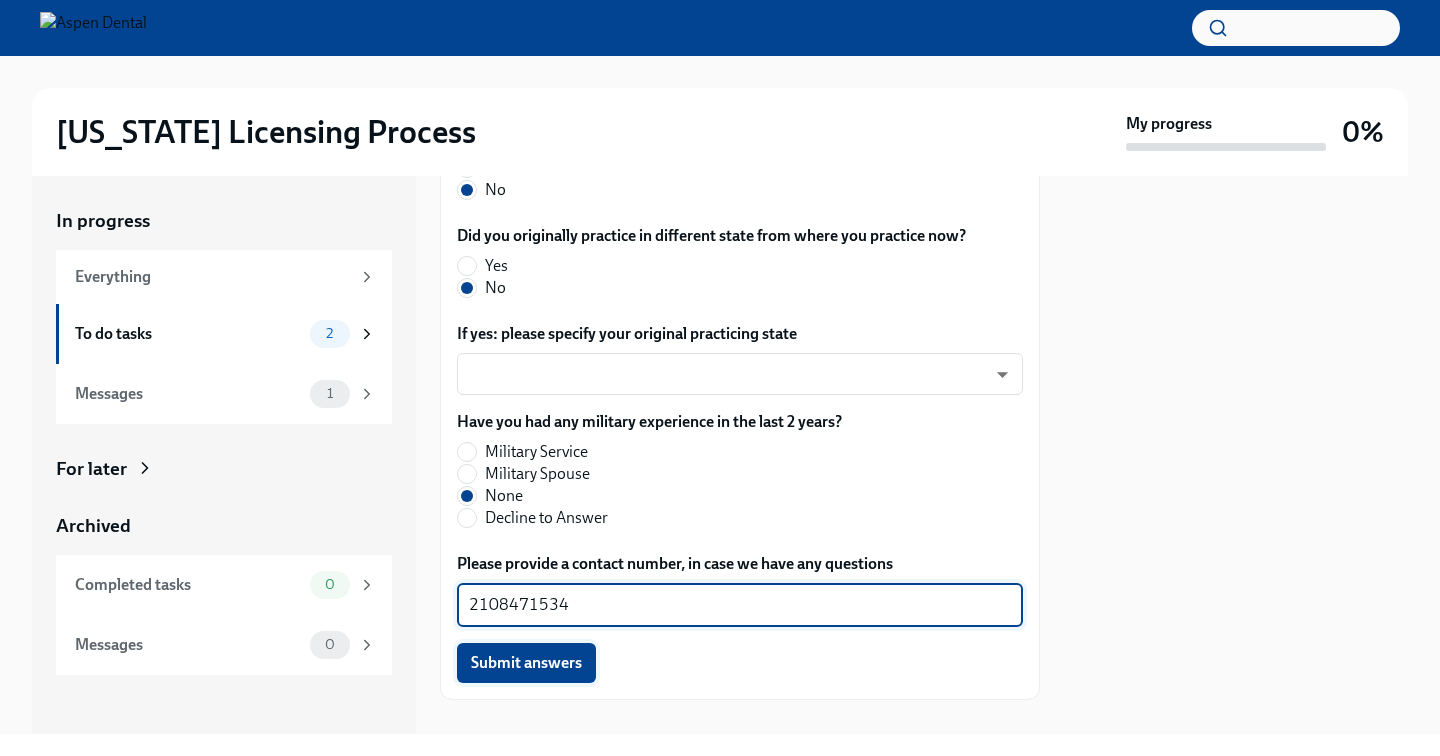 type on "2108471534" 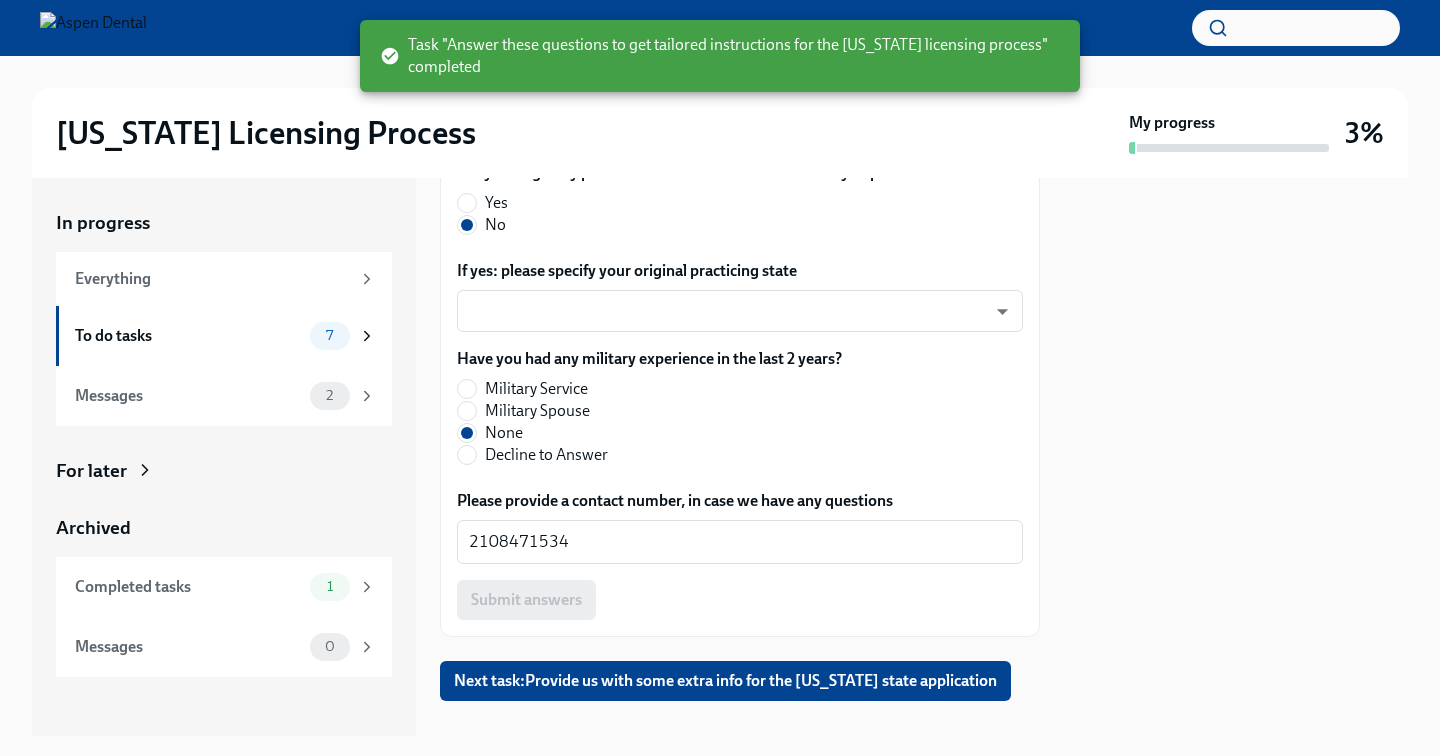 scroll, scrollTop: 1208, scrollLeft: 0, axis: vertical 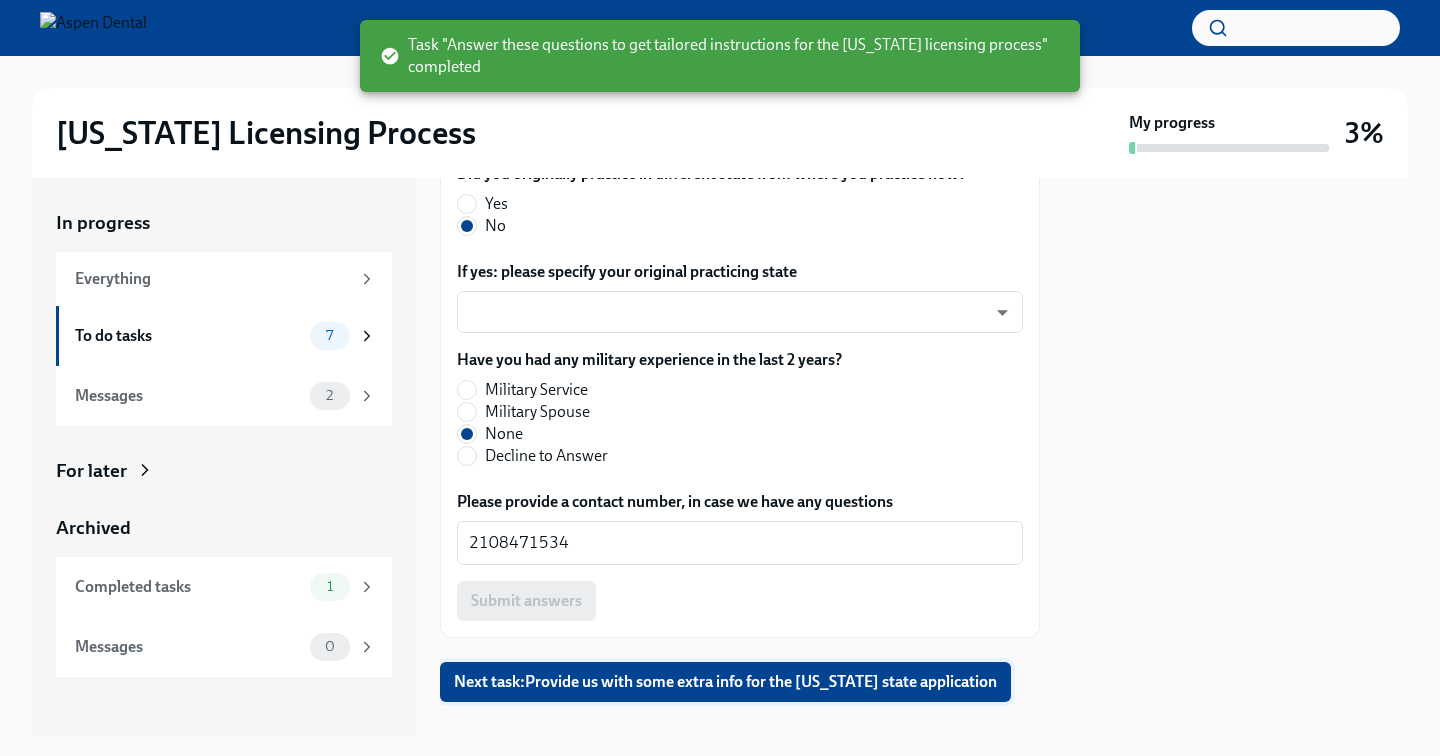 click on "Next task :  Provide us with some extra info for the [US_STATE] state application" at bounding box center [725, 682] 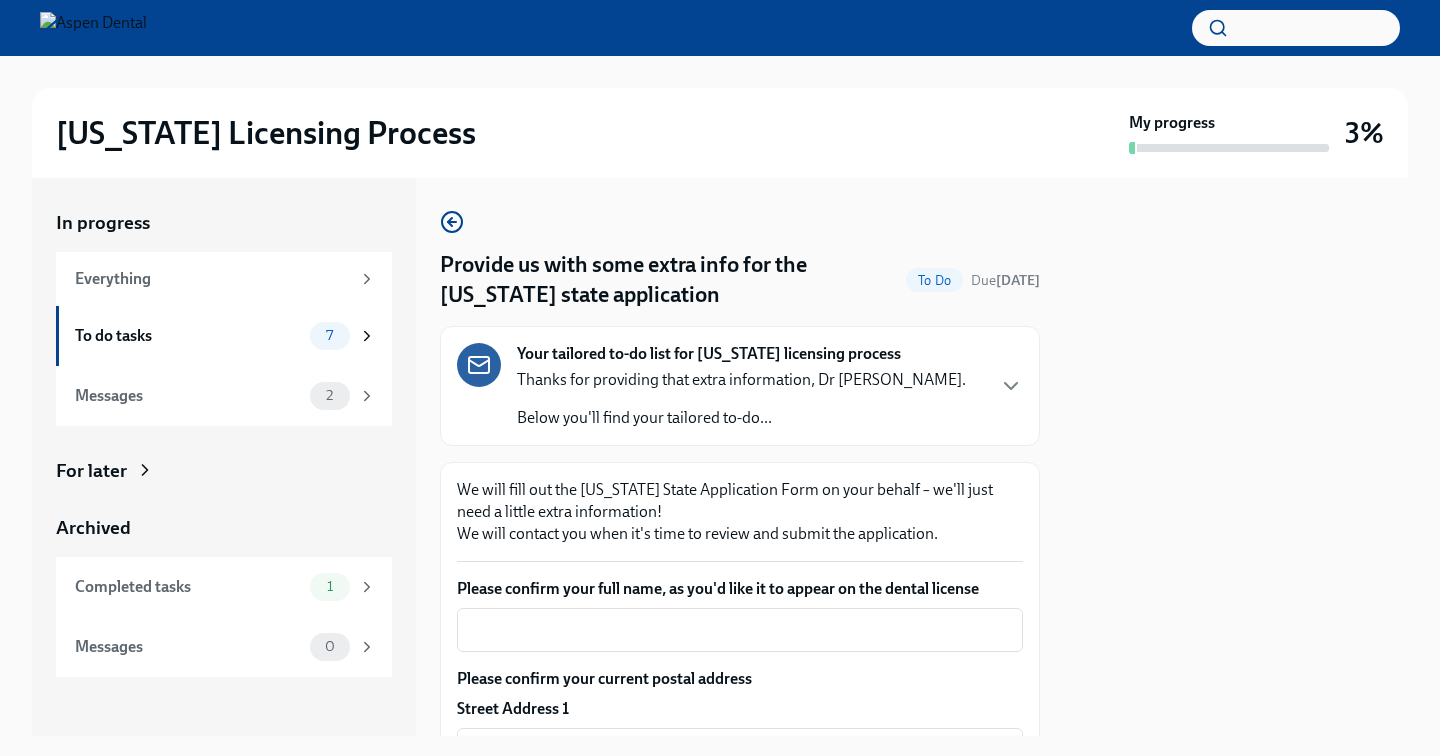 scroll, scrollTop: 0, scrollLeft: 0, axis: both 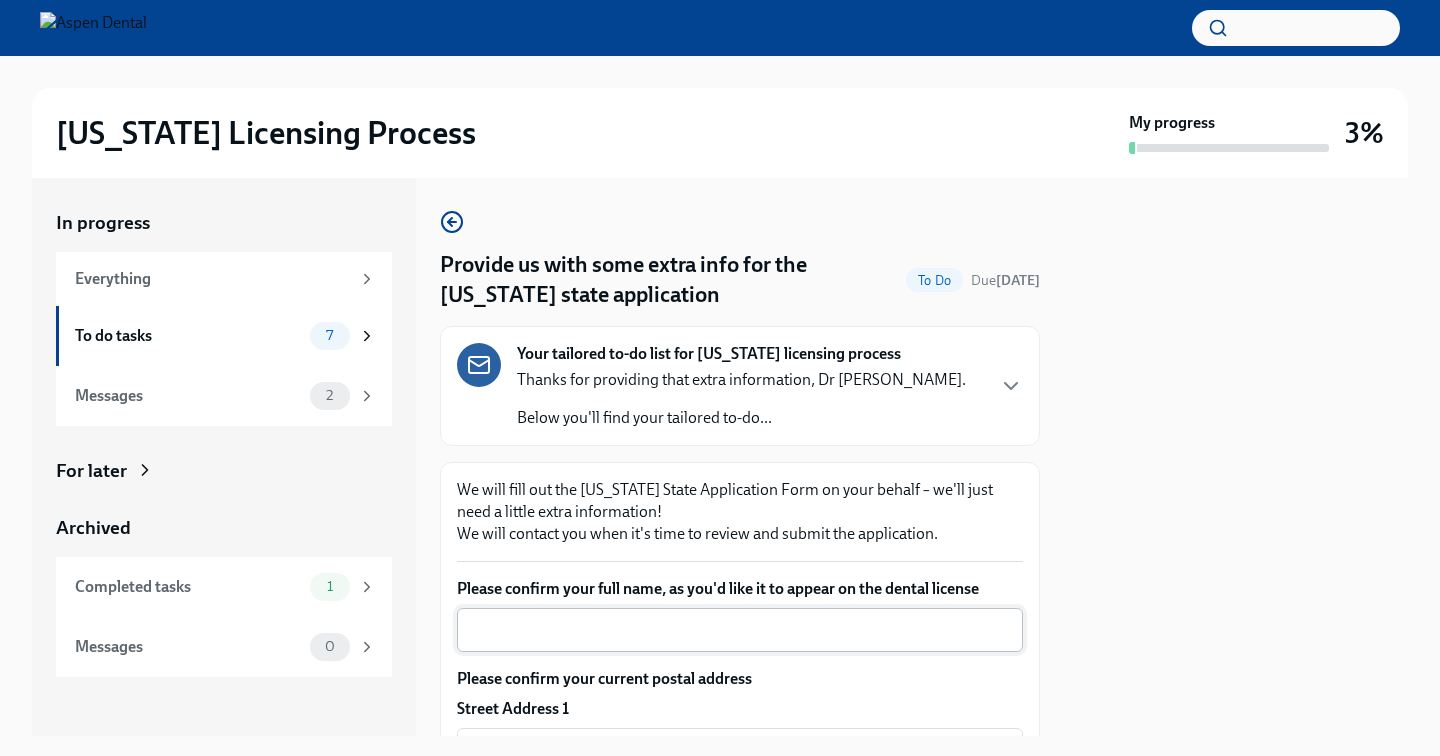 click on "Please confirm your full name, as you'd like it to appear on the dental license" at bounding box center [740, 630] 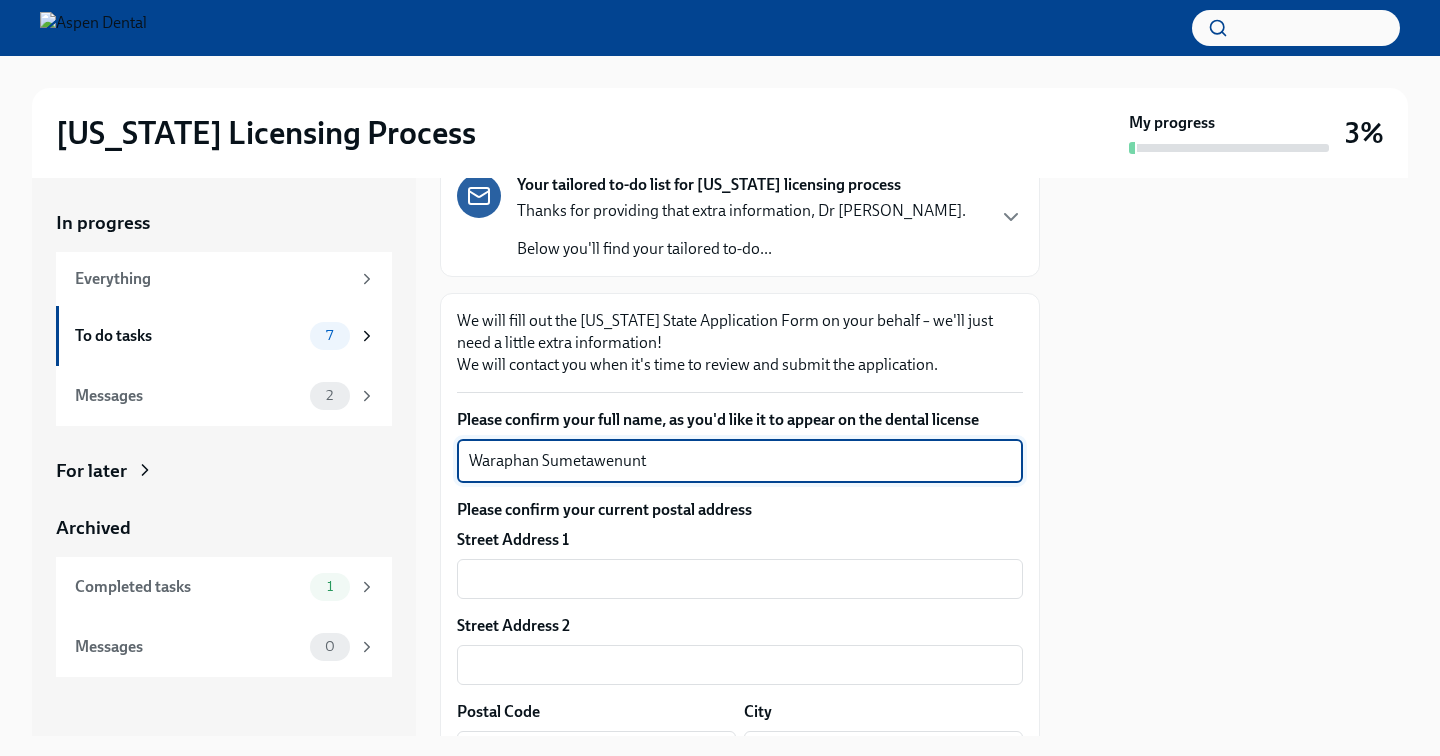 scroll, scrollTop: 182, scrollLeft: 0, axis: vertical 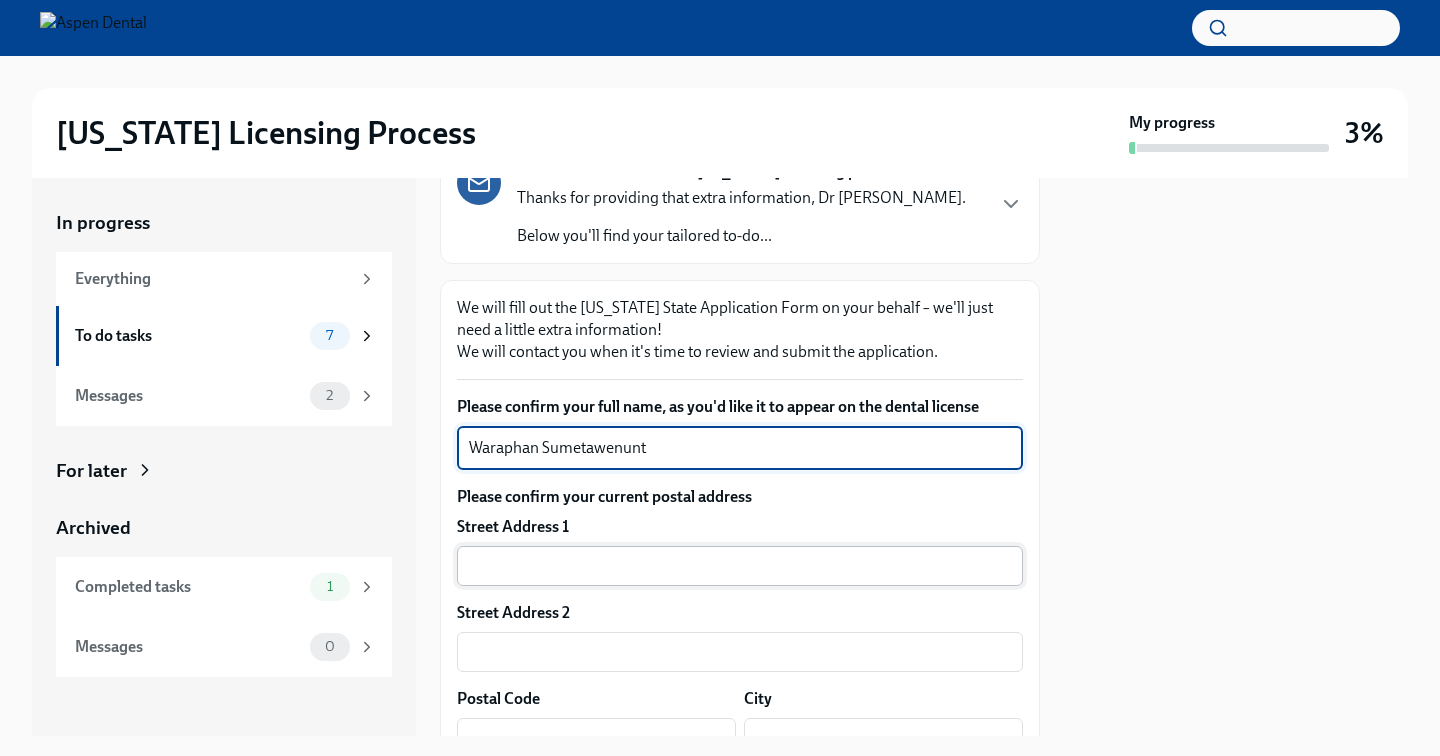 type on "Waraphan Sumetawenunt" 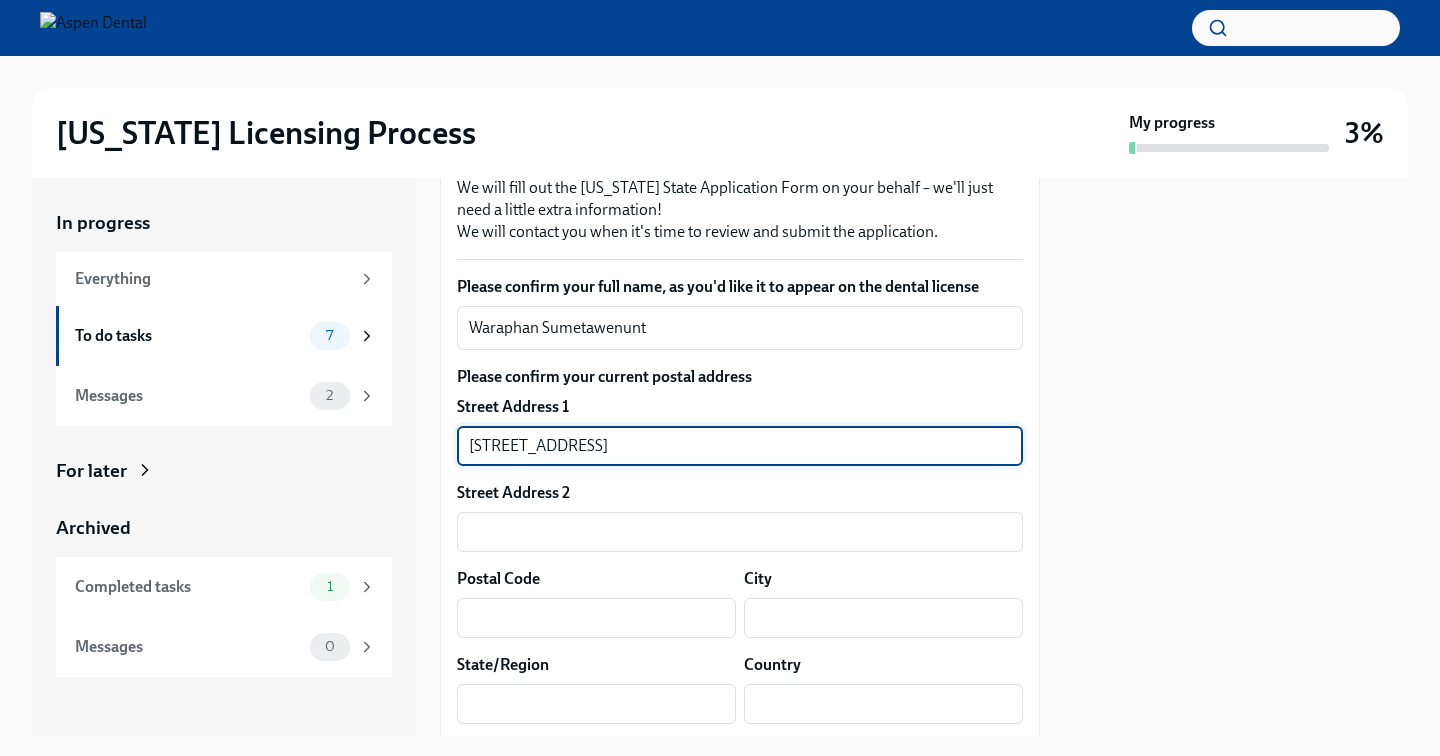 scroll, scrollTop: 337, scrollLeft: 0, axis: vertical 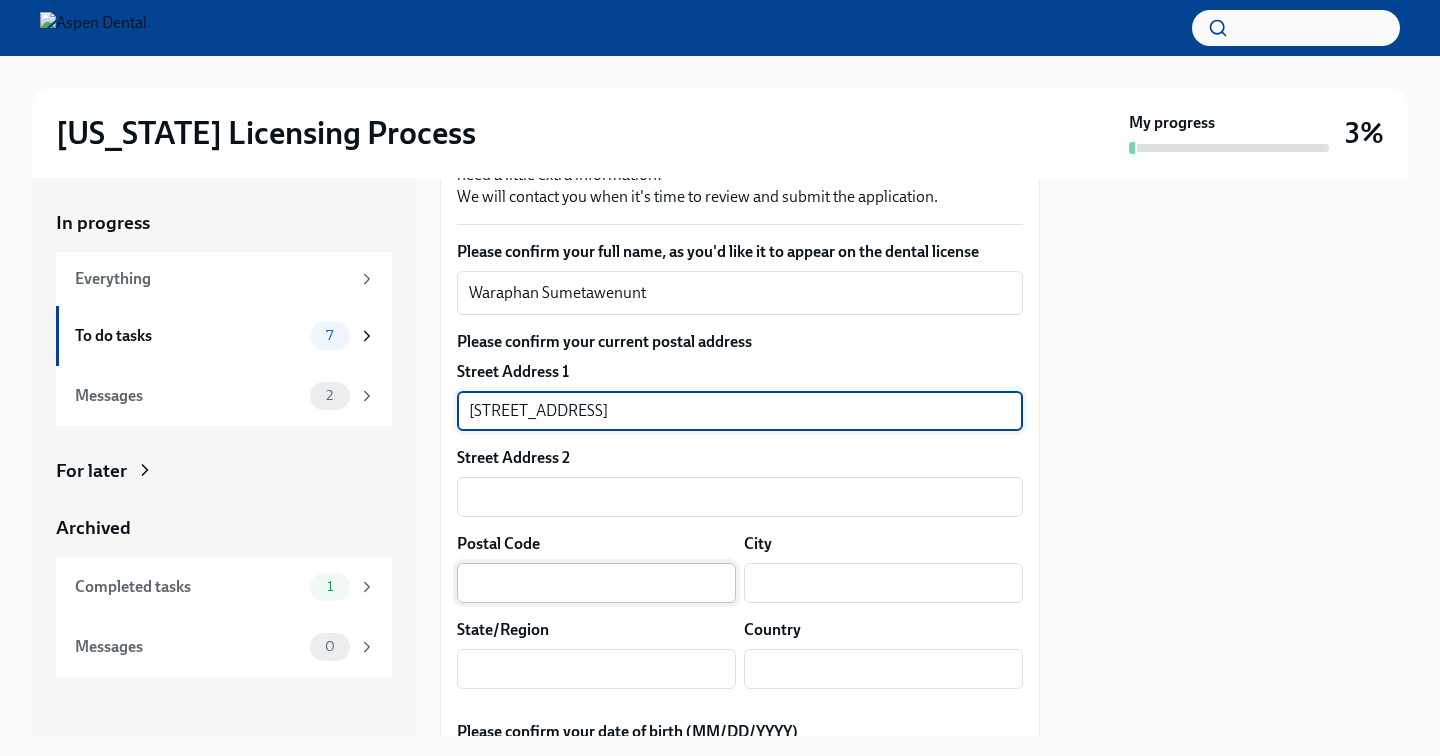 type on "[STREET_ADDRESS]" 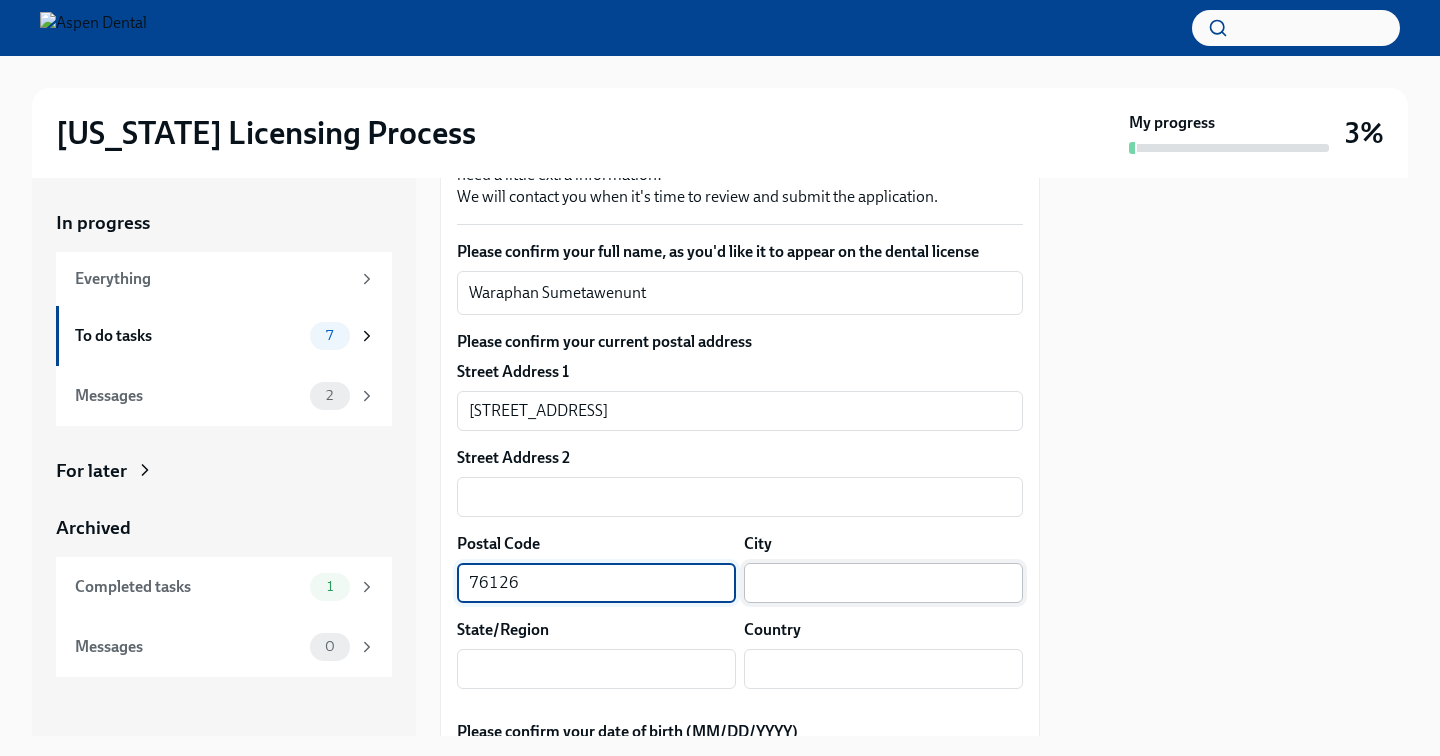 type on "76126" 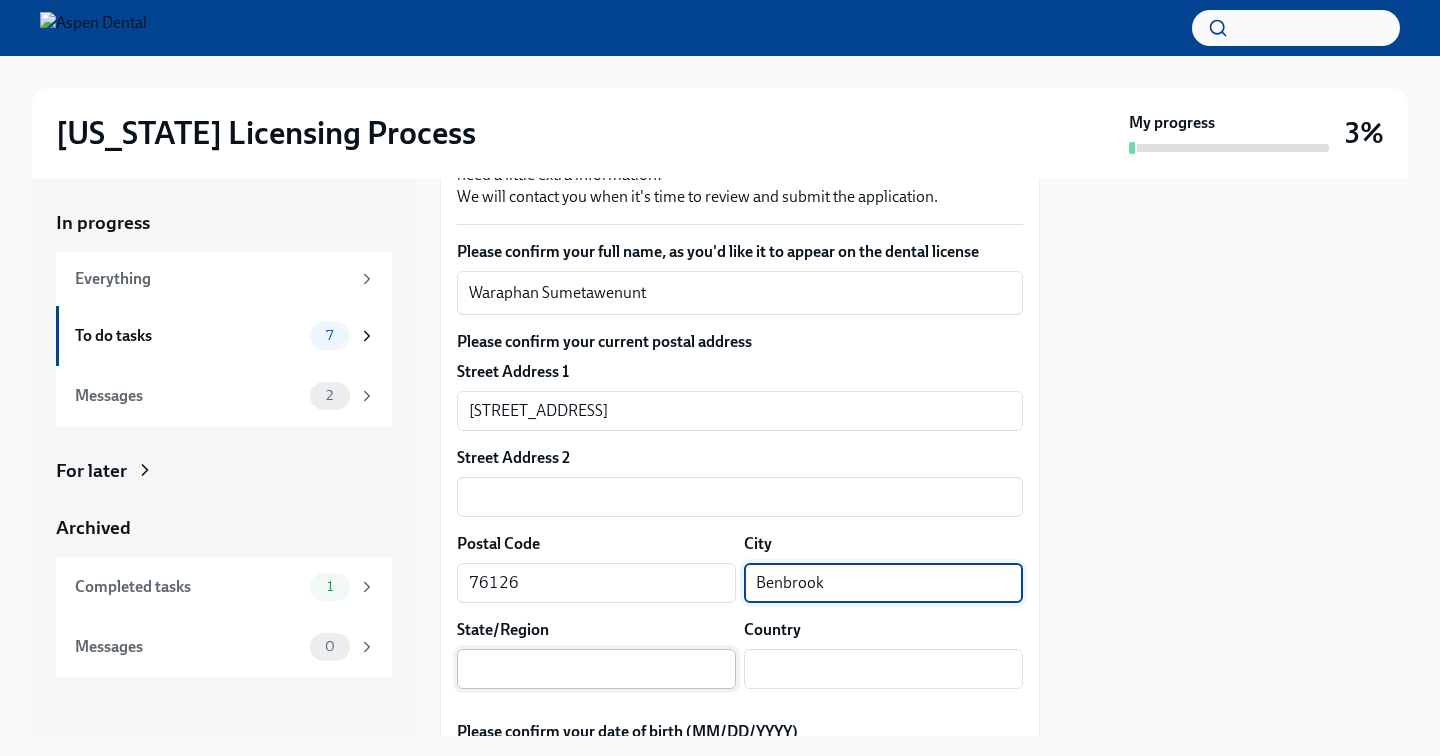 type on "Benbrook" 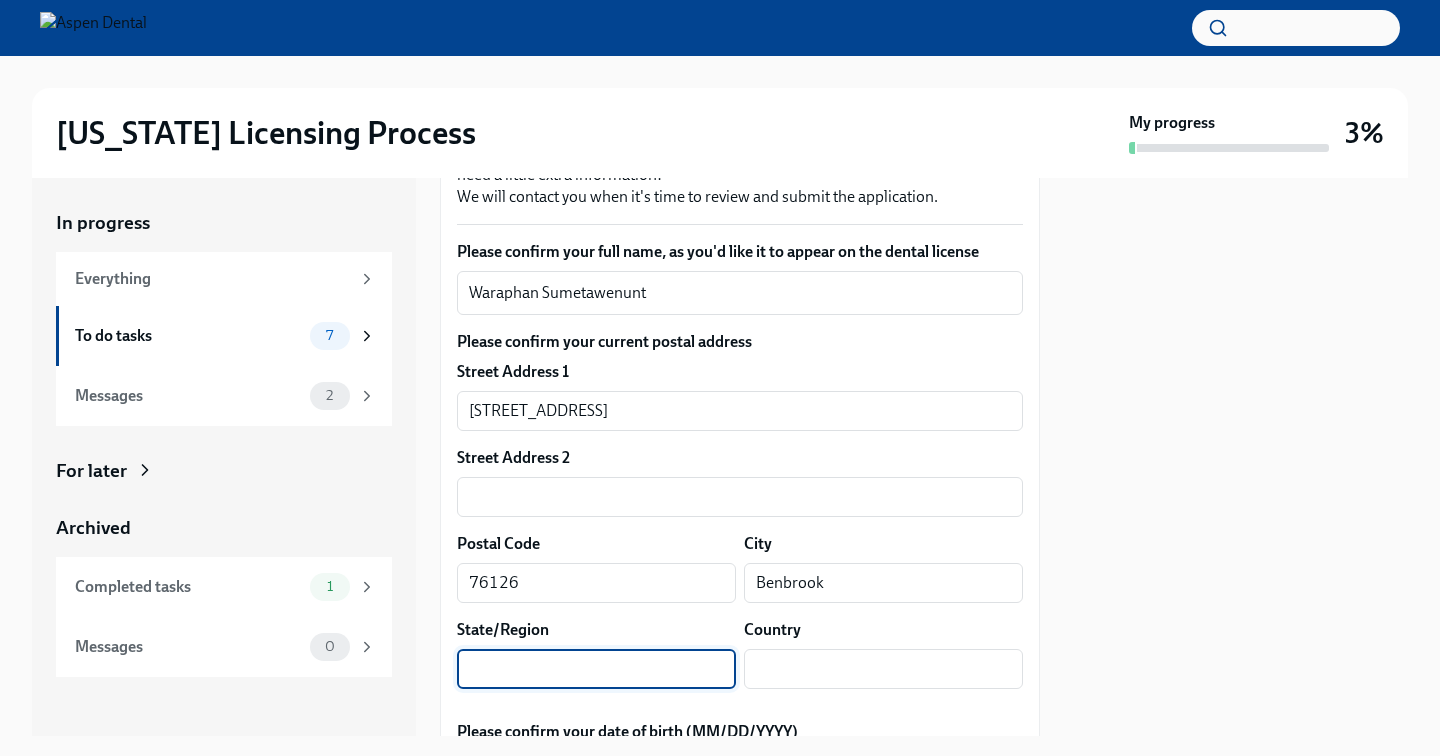type on "t" 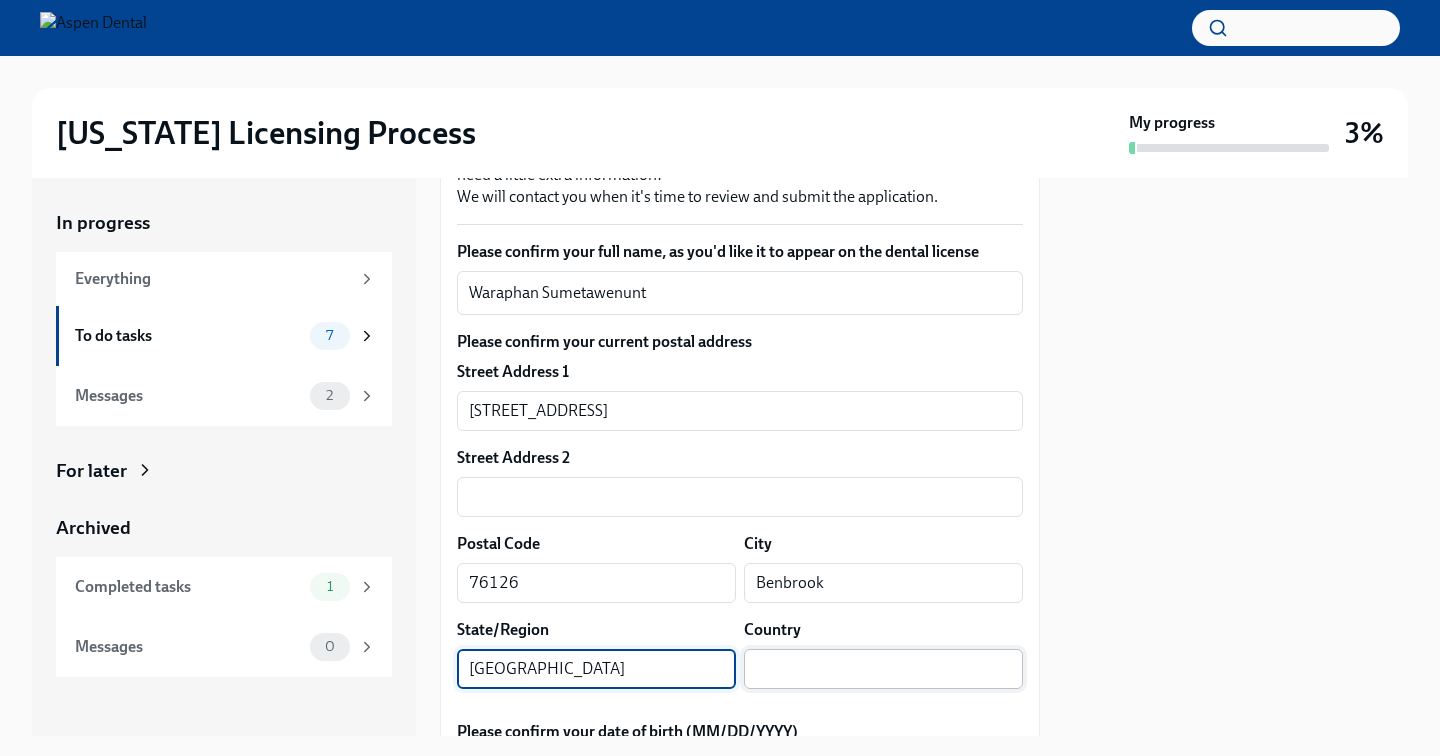 type on "[GEOGRAPHIC_DATA]" 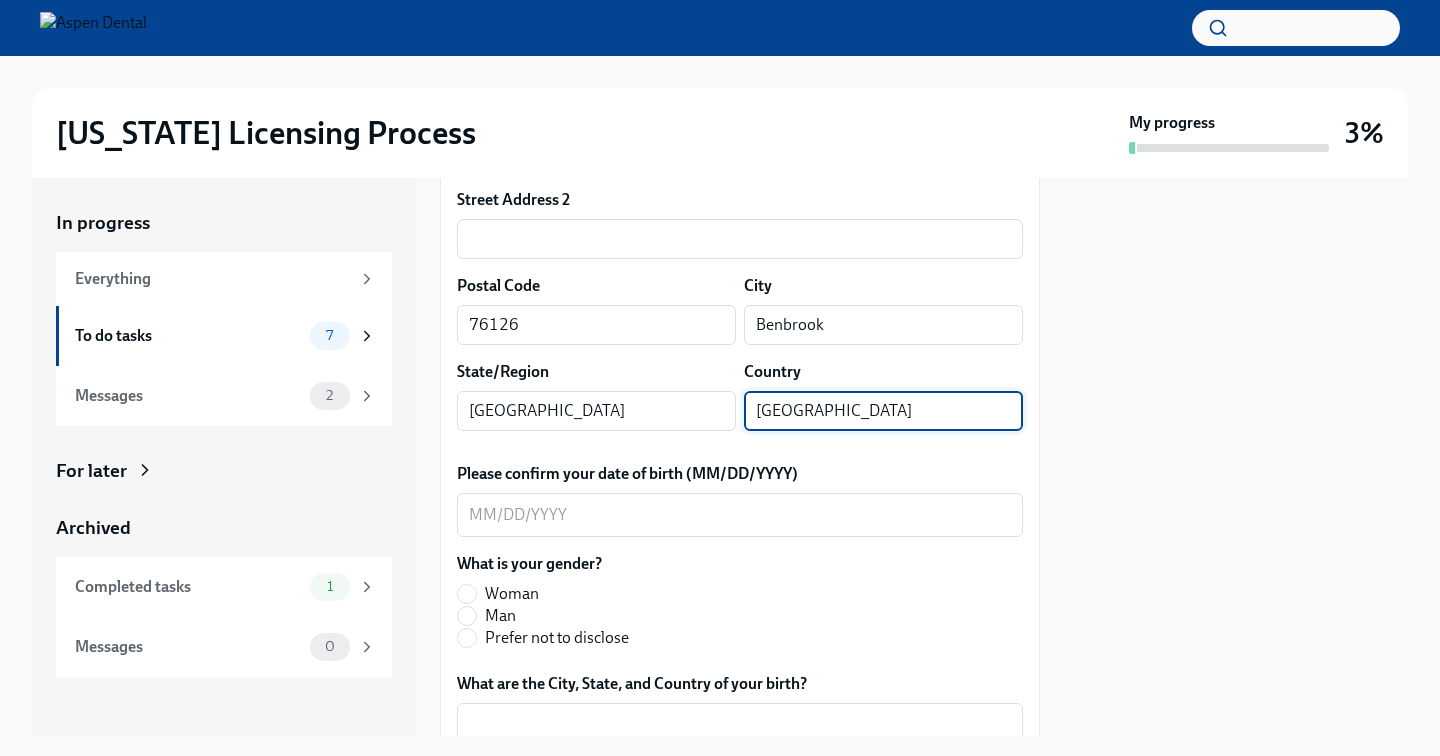 scroll, scrollTop: 612, scrollLeft: 0, axis: vertical 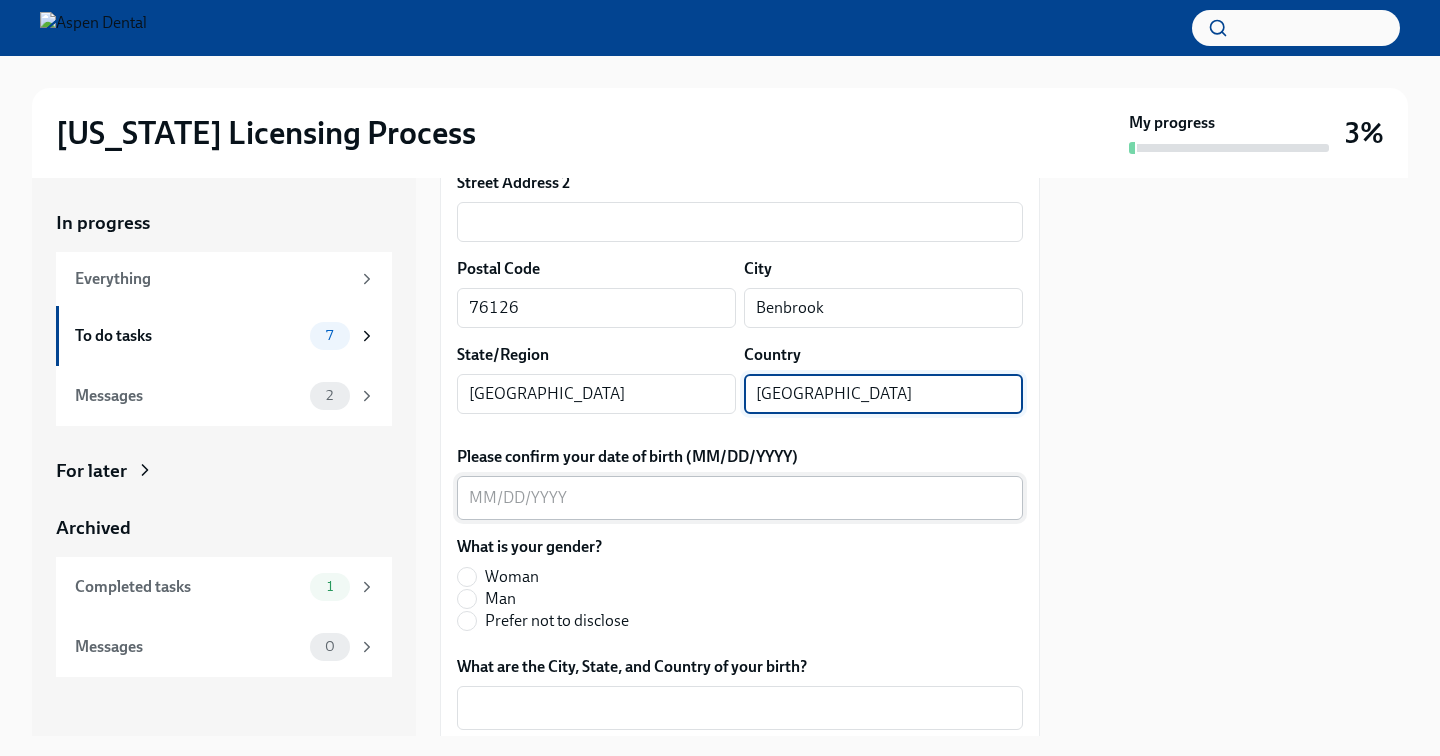 type on "[GEOGRAPHIC_DATA]" 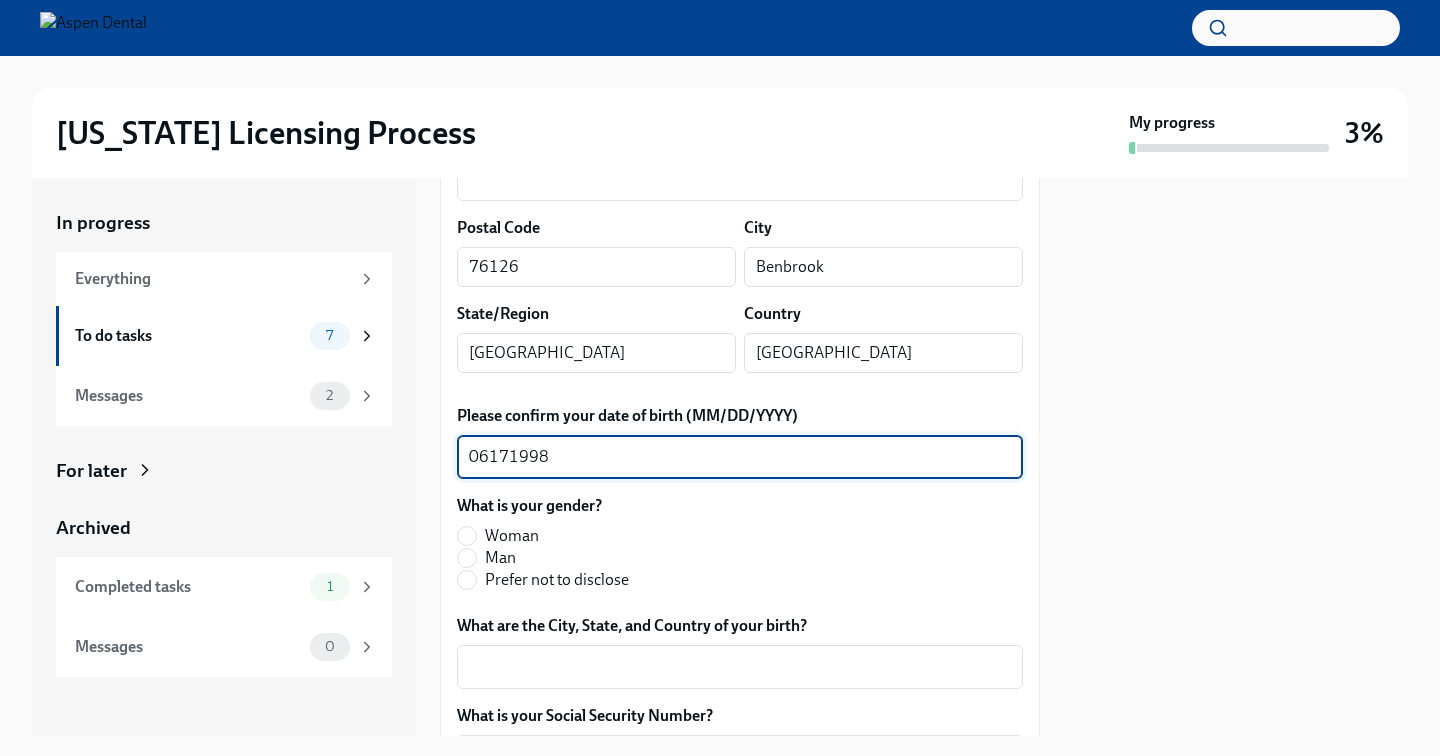 scroll, scrollTop: 672, scrollLeft: 0, axis: vertical 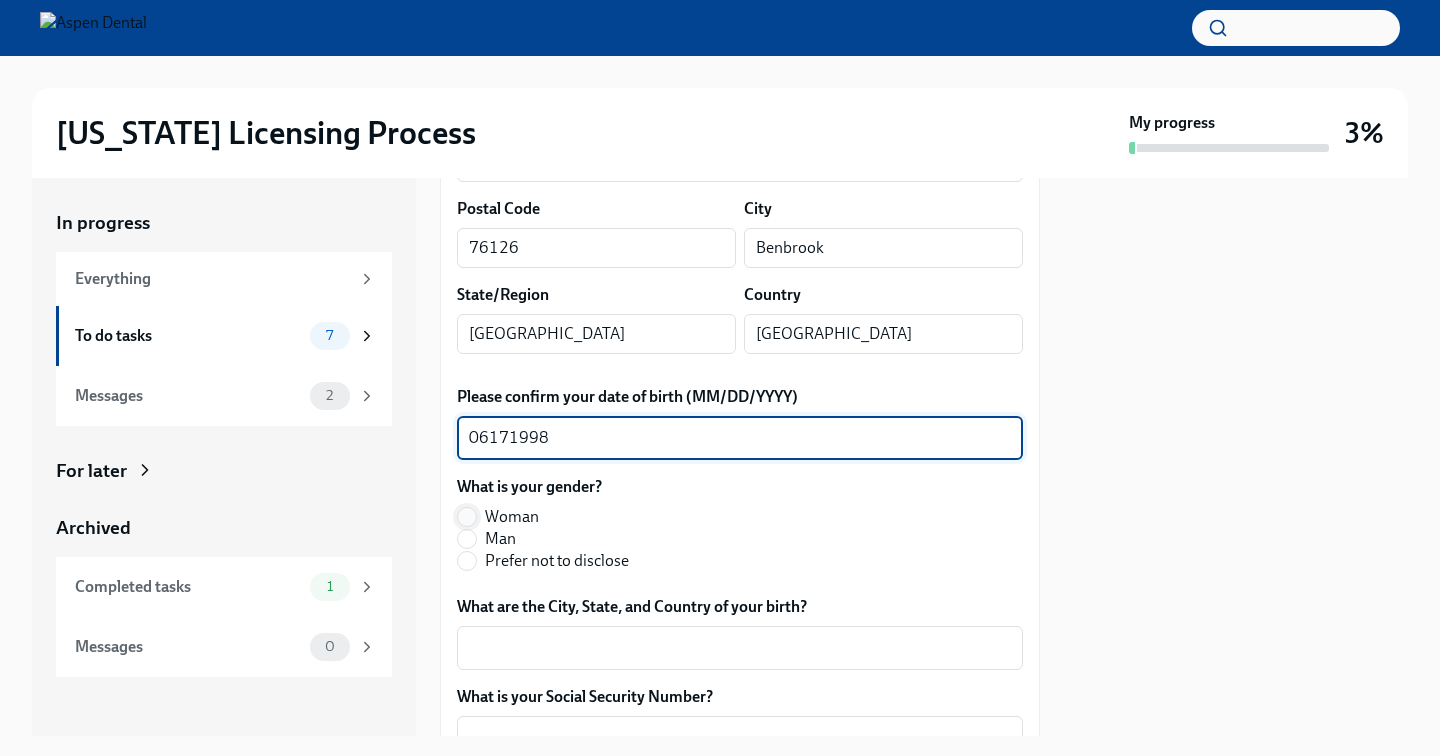 type on "06171998" 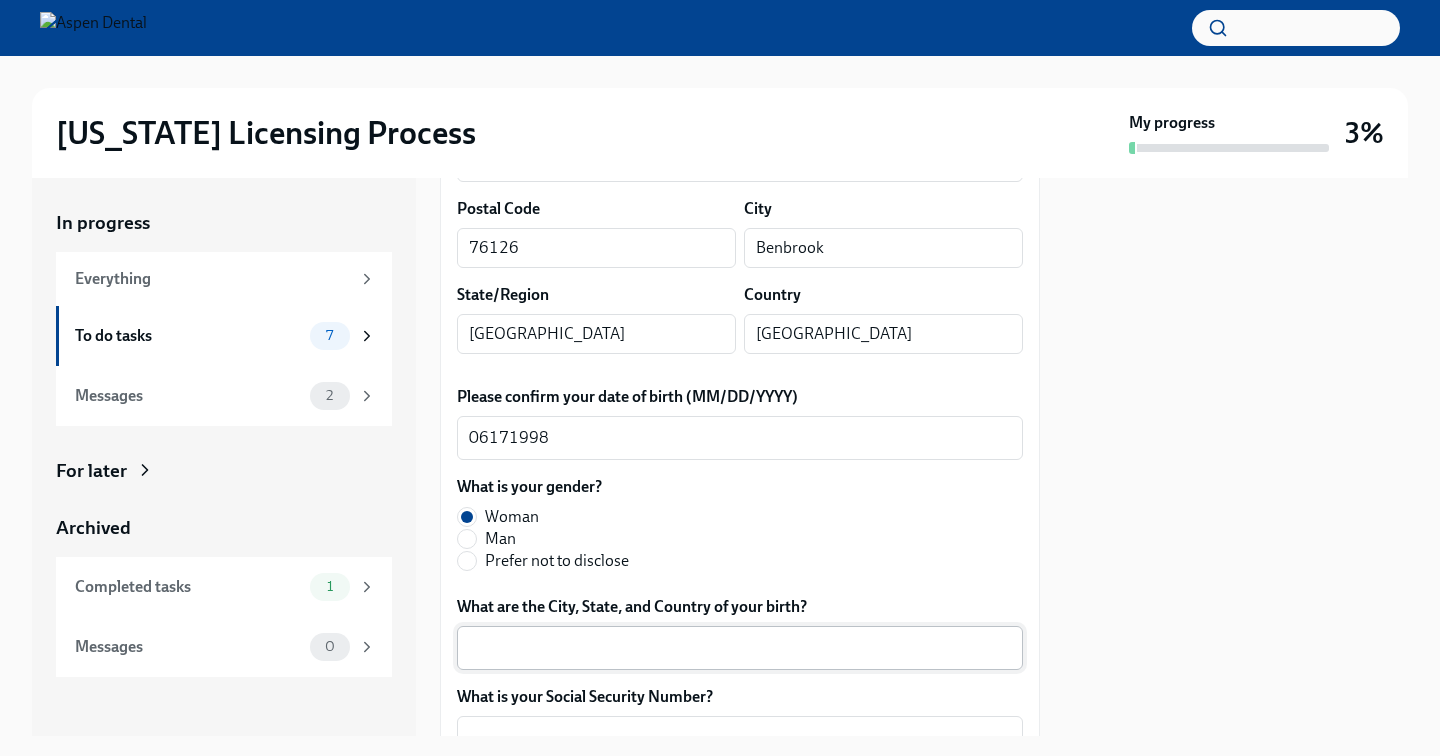 click on "What are the City, State, and Country of your birth?" at bounding box center [740, 648] 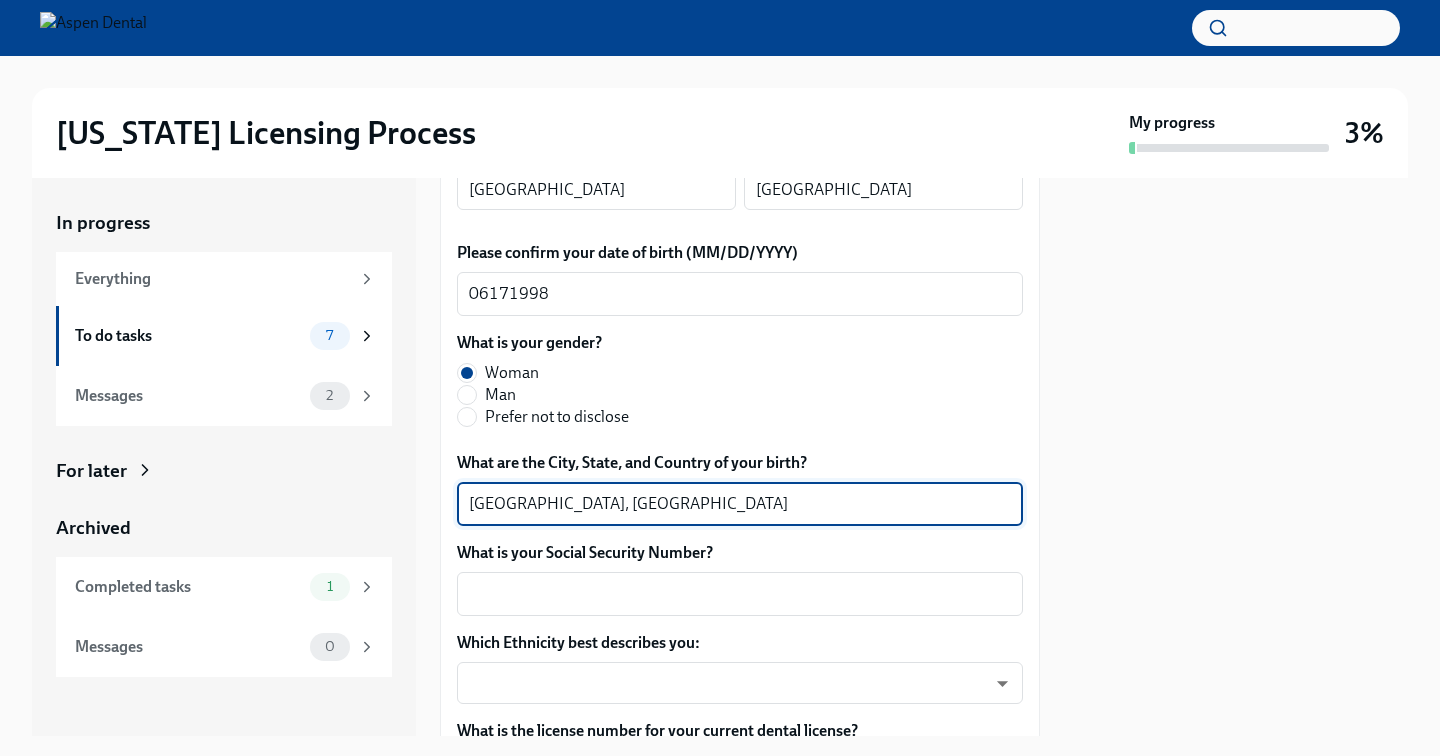 scroll, scrollTop: 831, scrollLeft: 0, axis: vertical 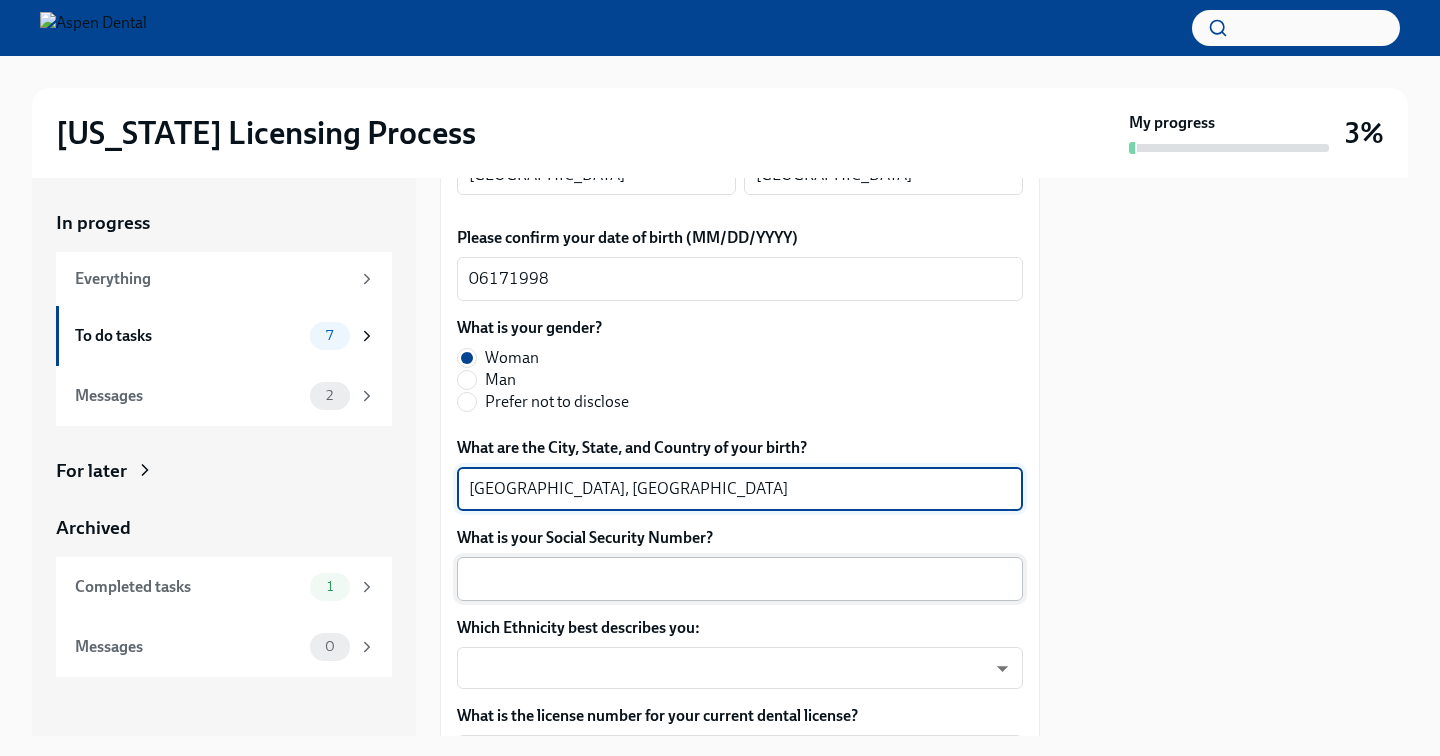 type on "[GEOGRAPHIC_DATA], [GEOGRAPHIC_DATA]" 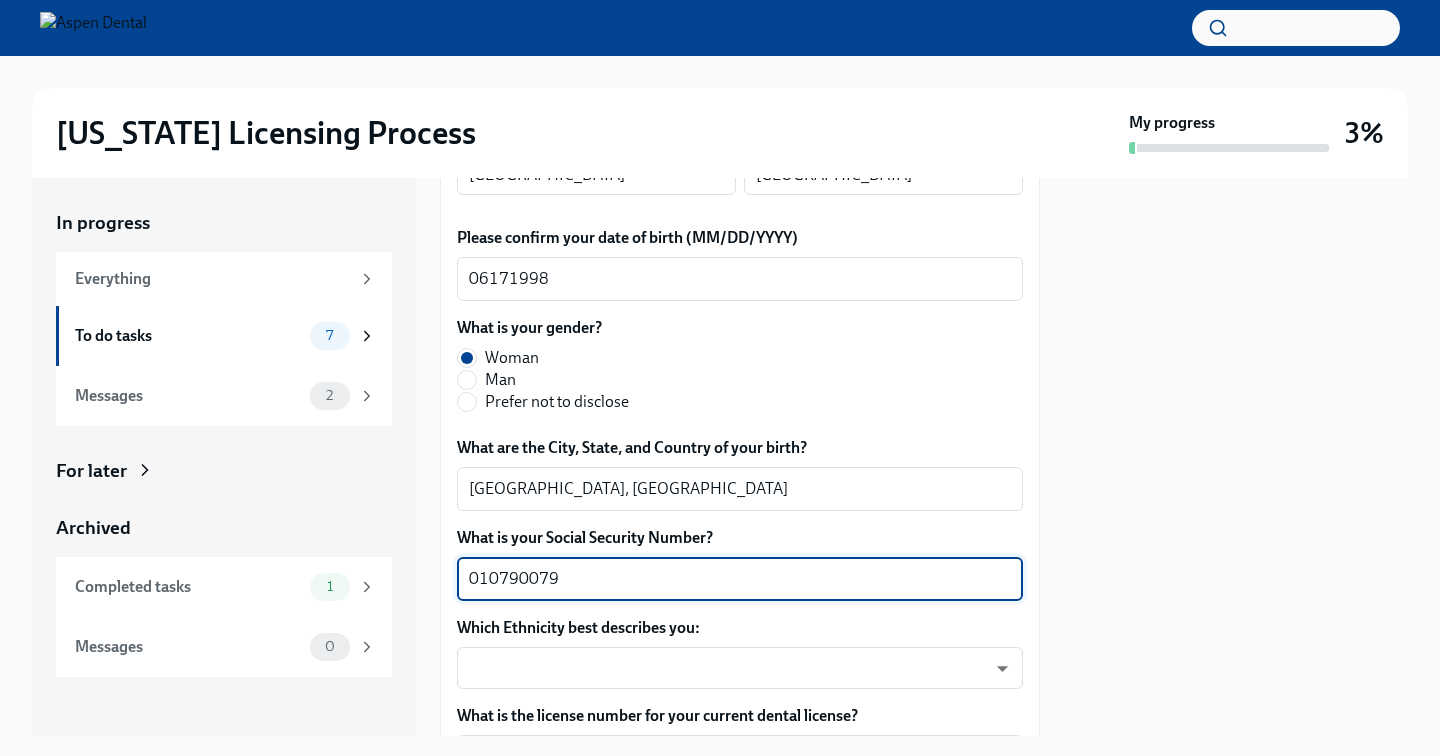 scroll, scrollTop: 881, scrollLeft: 0, axis: vertical 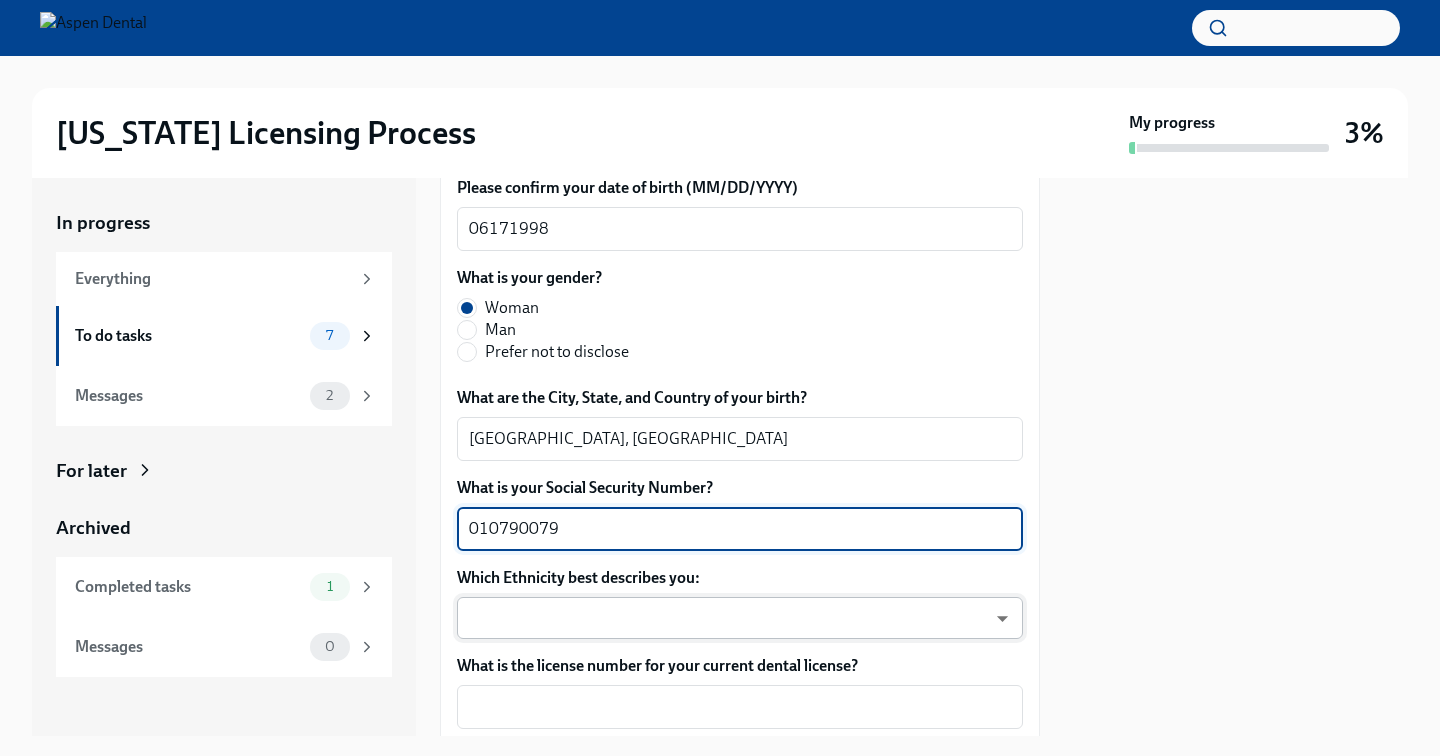 type on "010790079" 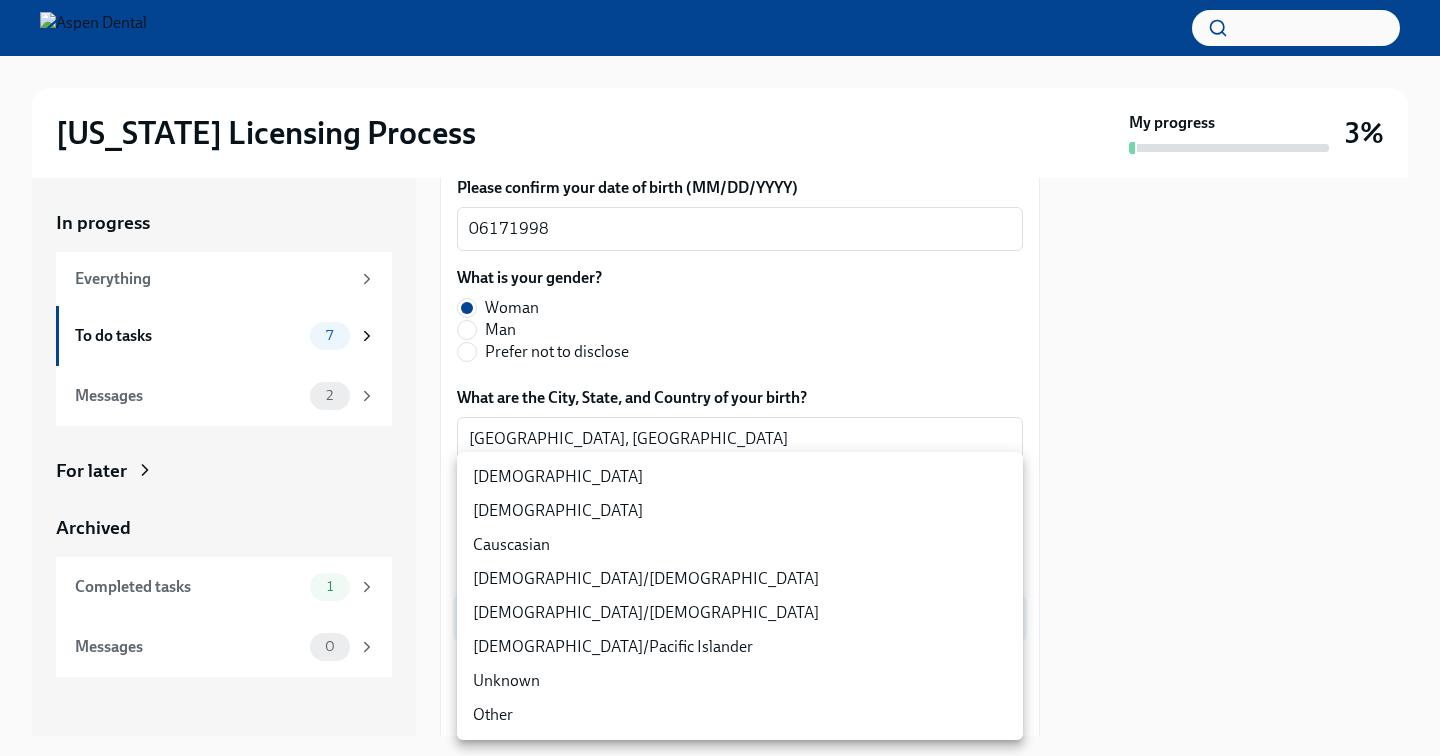 click on "[DEMOGRAPHIC_DATA]" at bounding box center [740, 511] 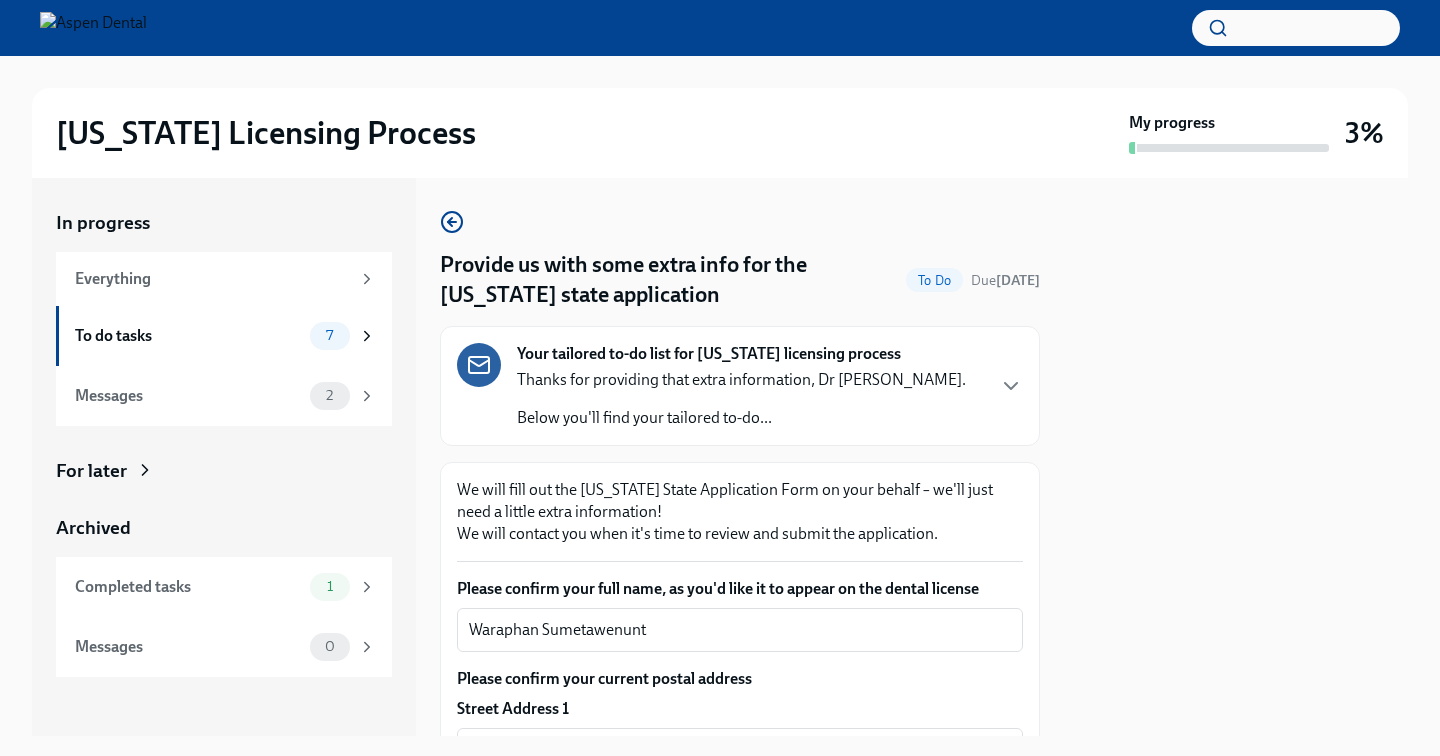 scroll, scrollTop: 0, scrollLeft: 0, axis: both 